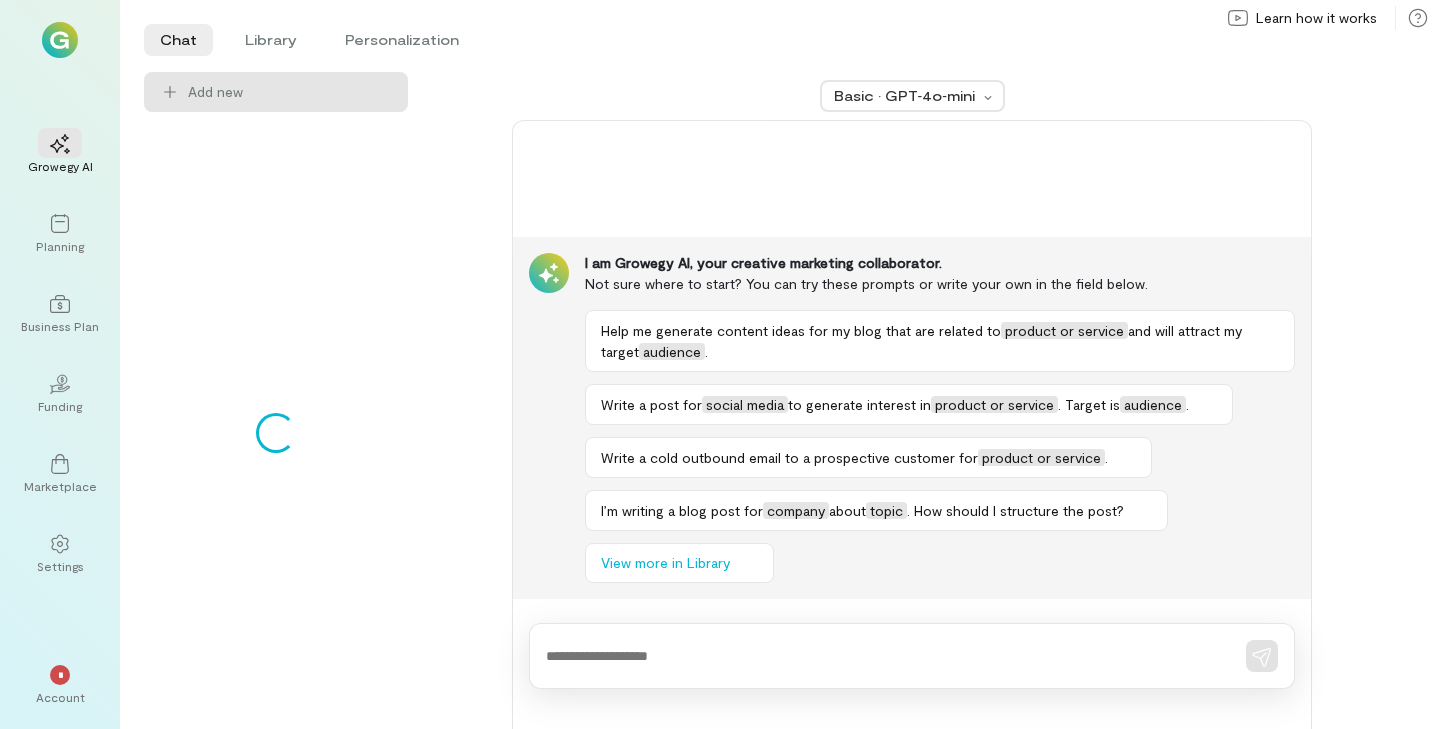 scroll, scrollTop: 0, scrollLeft: 0, axis: both 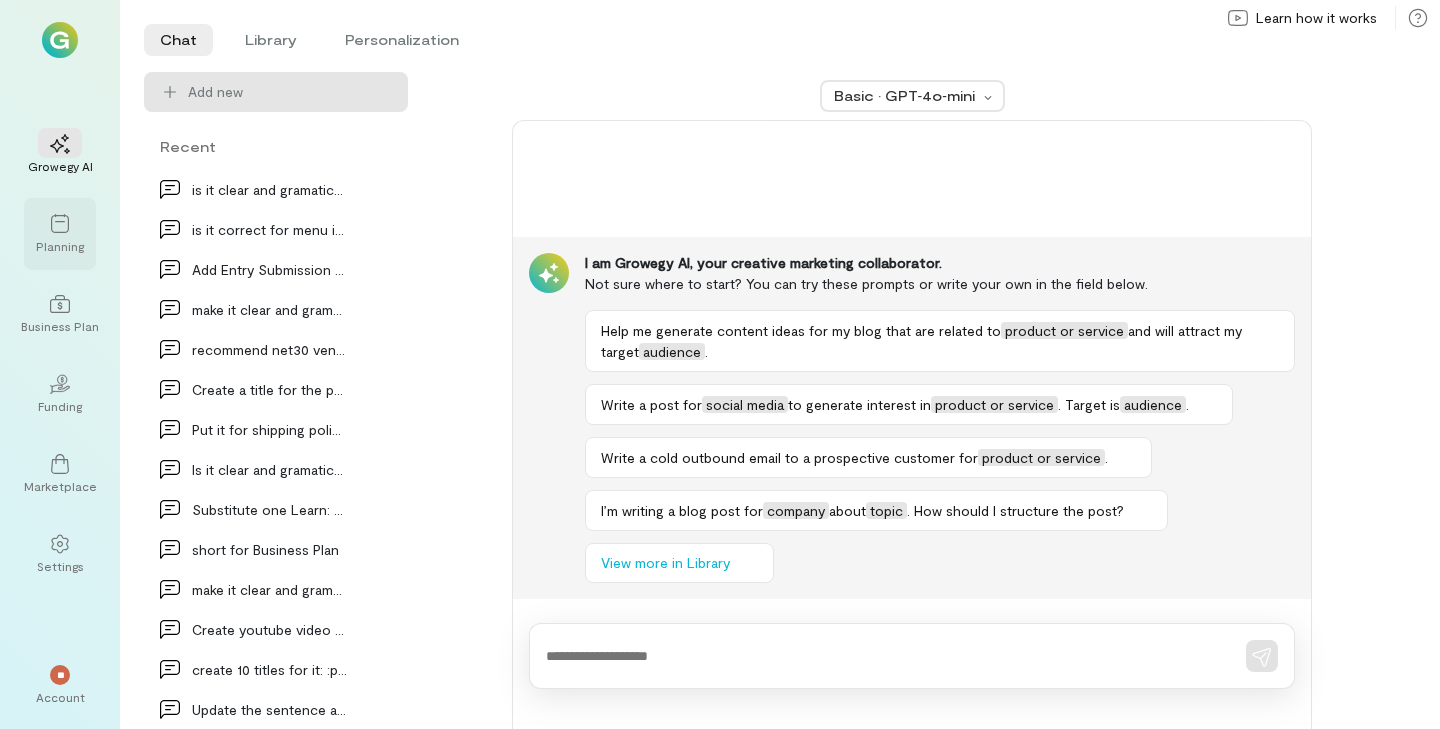 click at bounding box center [60, 223] 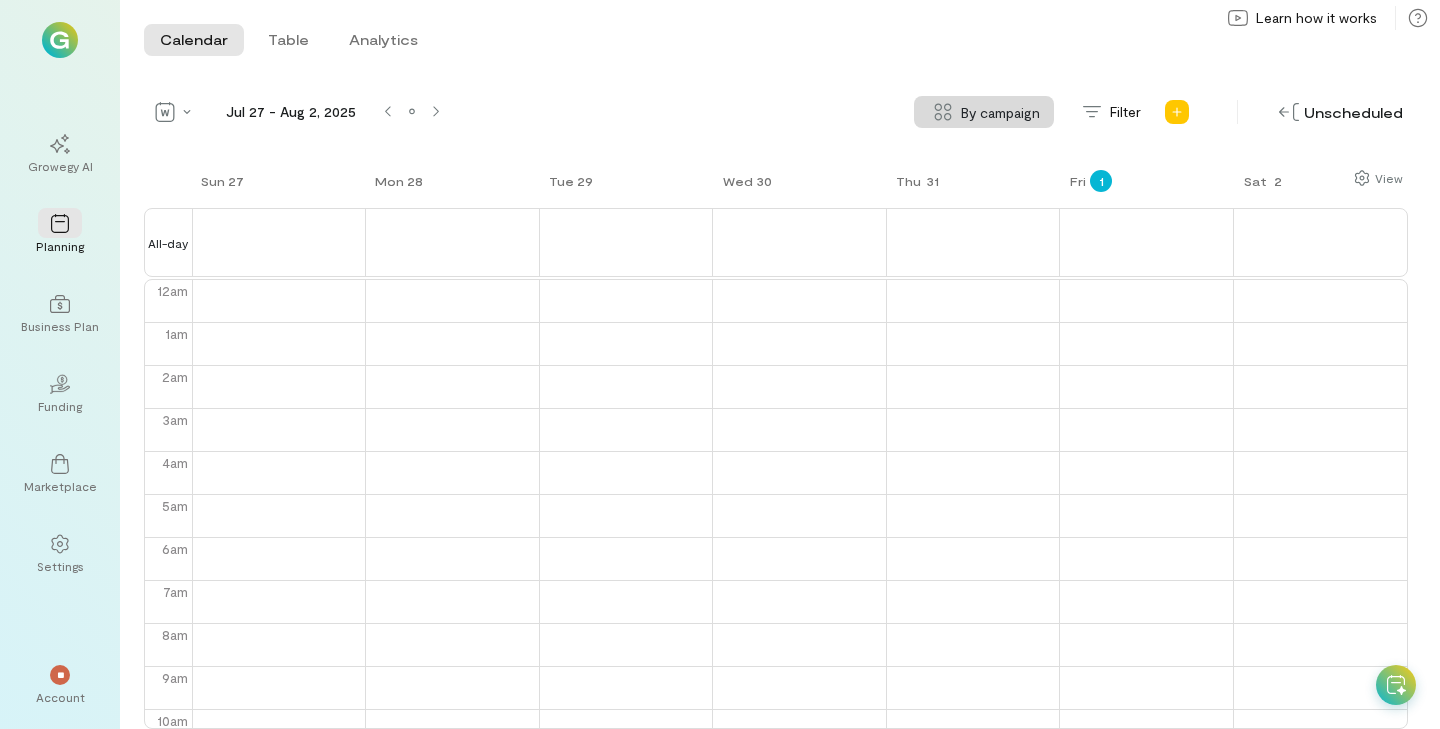 scroll, scrollTop: 259, scrollLeft: 0, axis: vertical 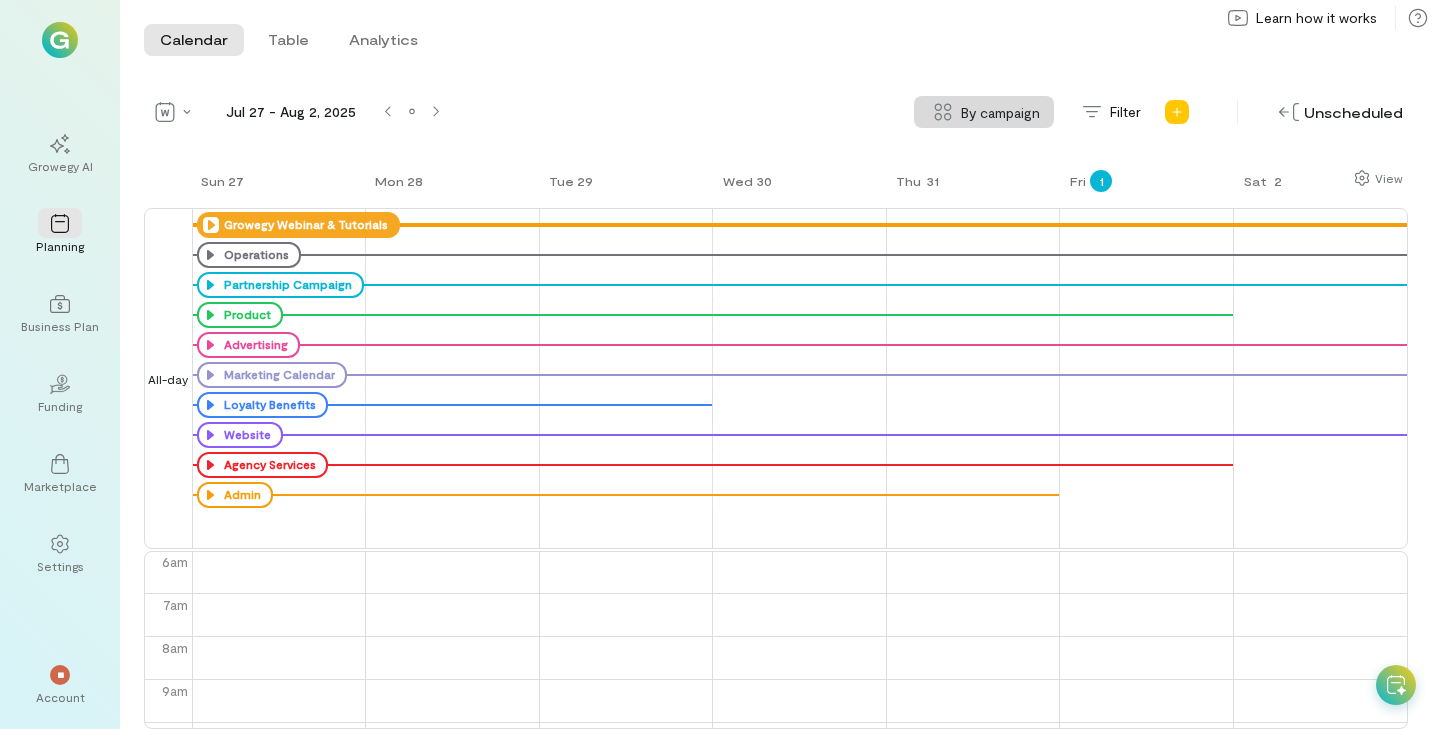 click 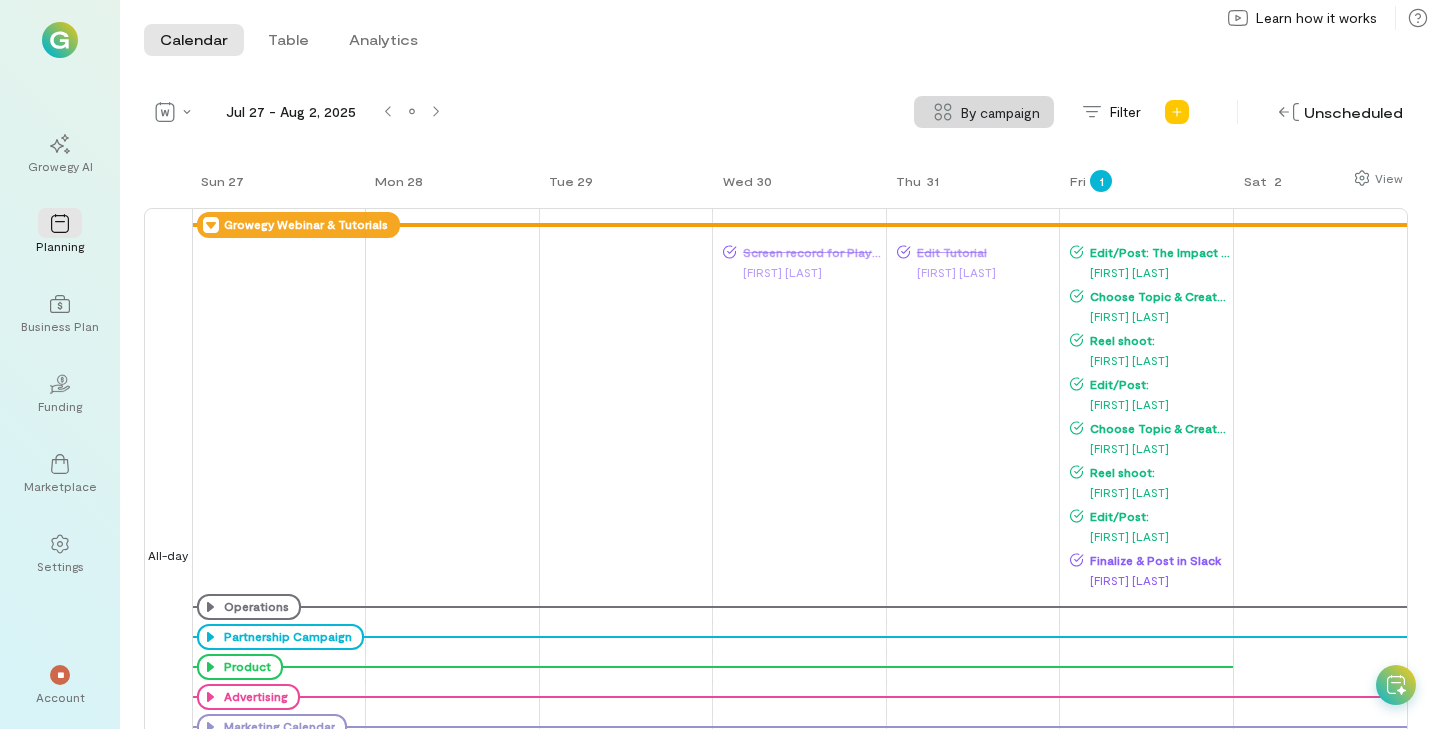 click 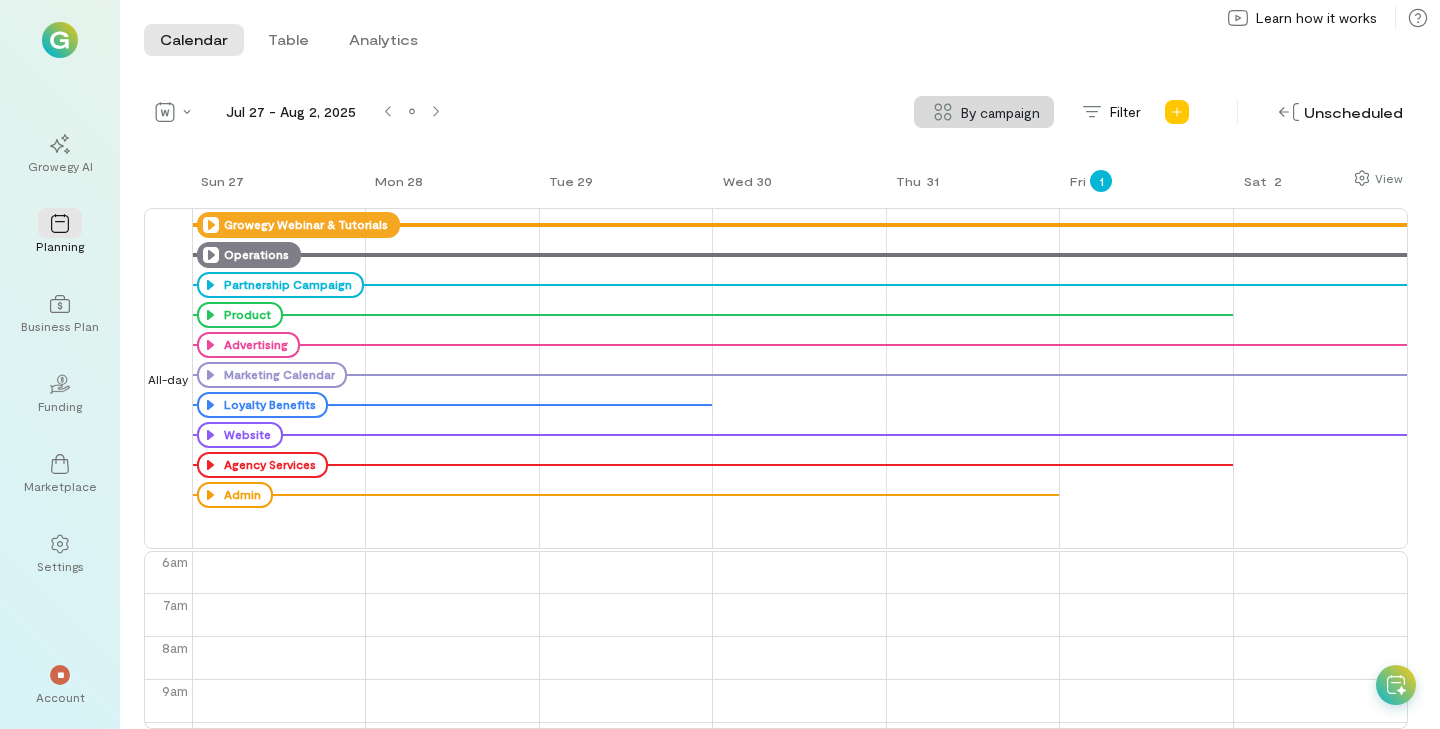 click 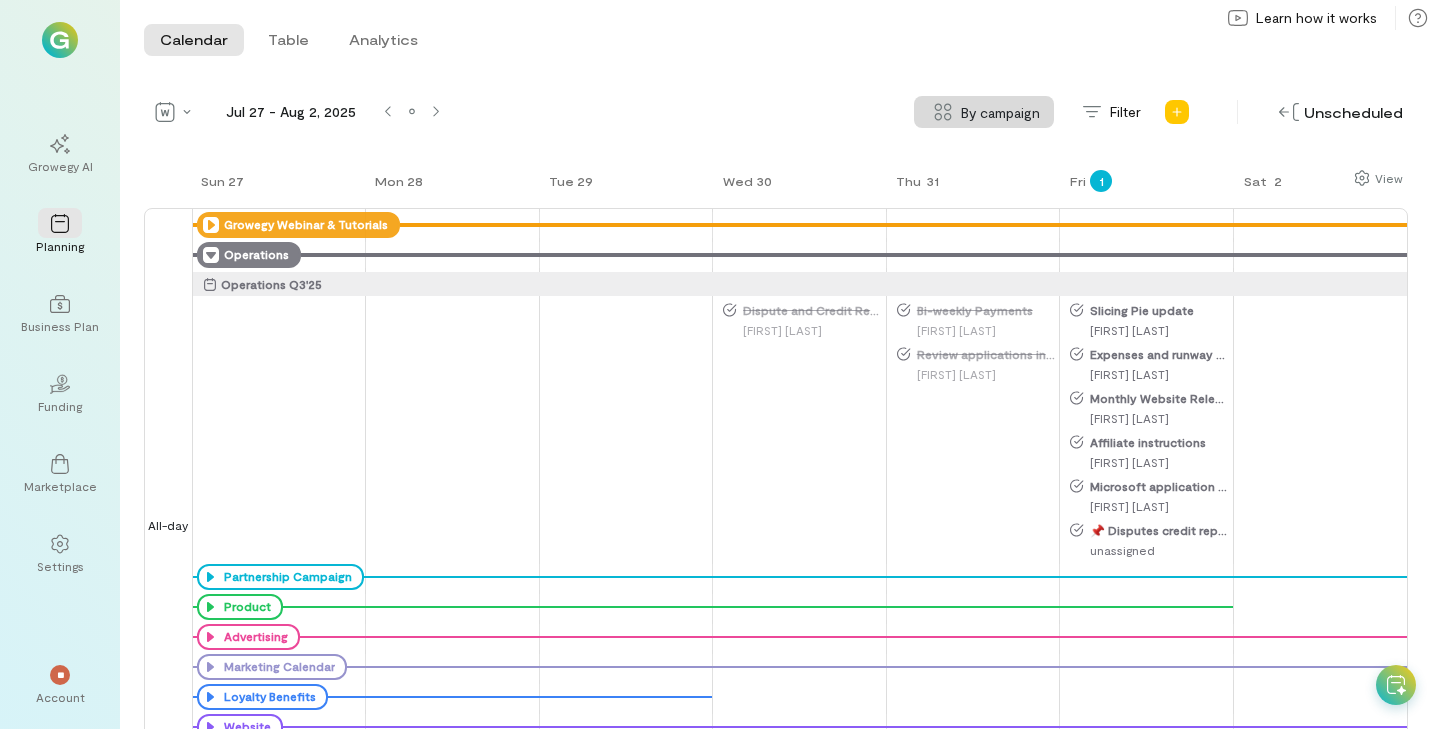 click on "📌  Disputes credit reporting" at bounding box center [1157, 530] 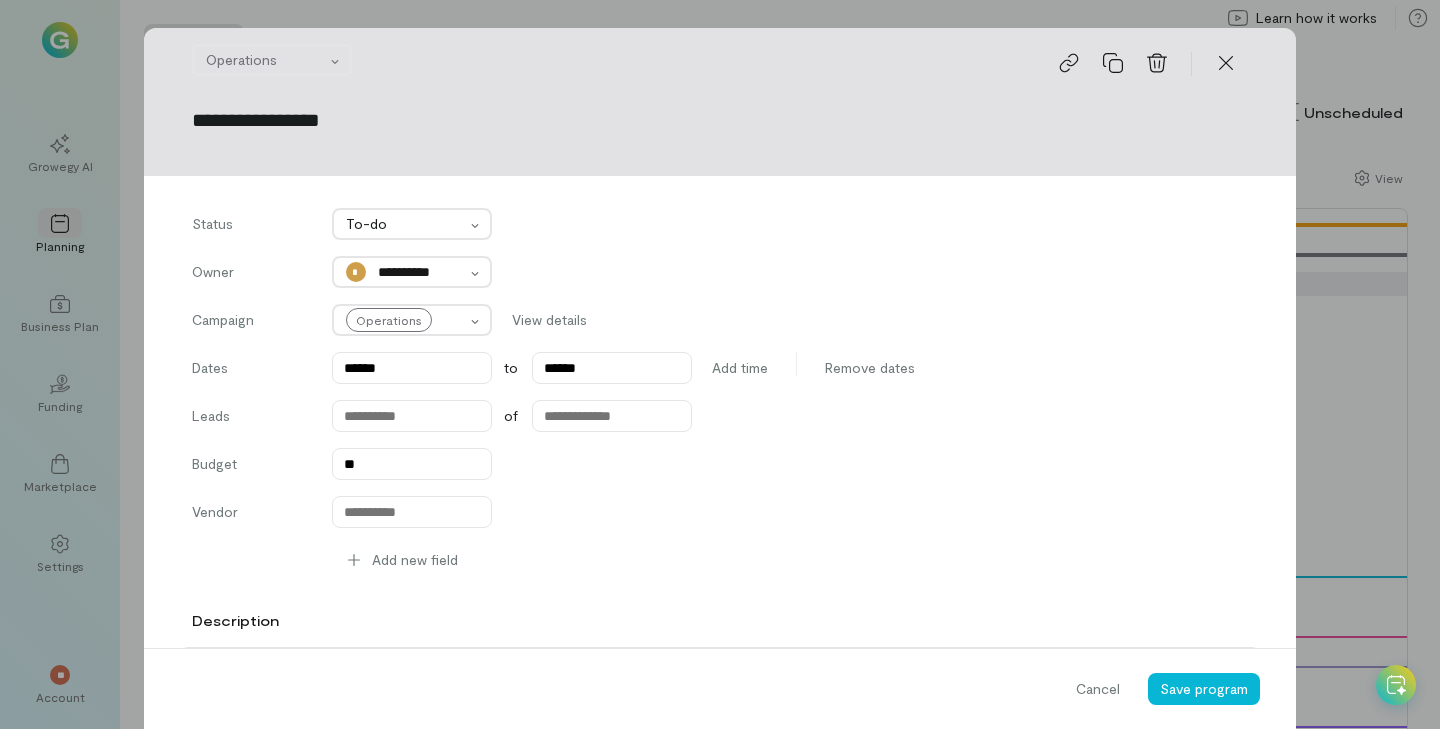 scroll, scrollTop: 1994, scrollLeft: 0, axis: vertical 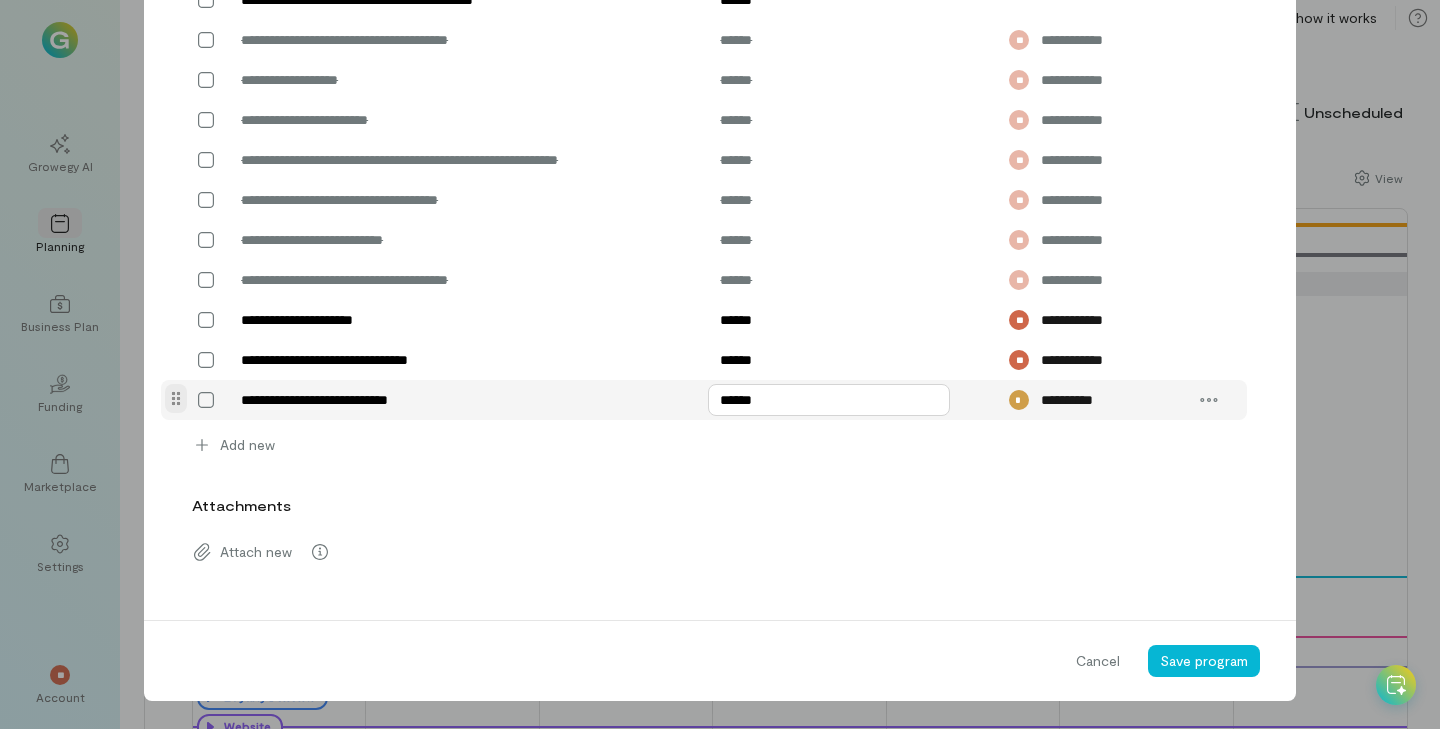 click on "******" at bounding box center (829, 400) 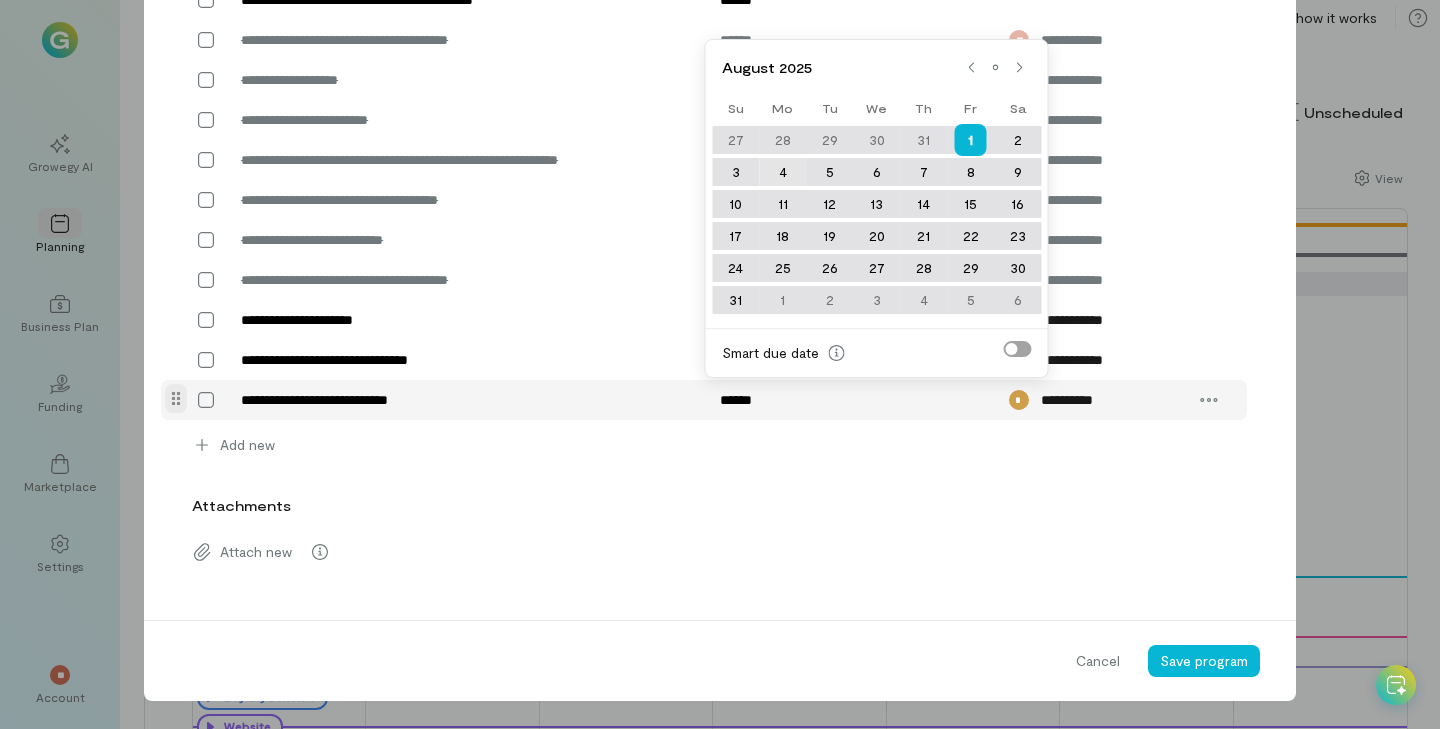 click on "4" at bounding box center (782, 172) 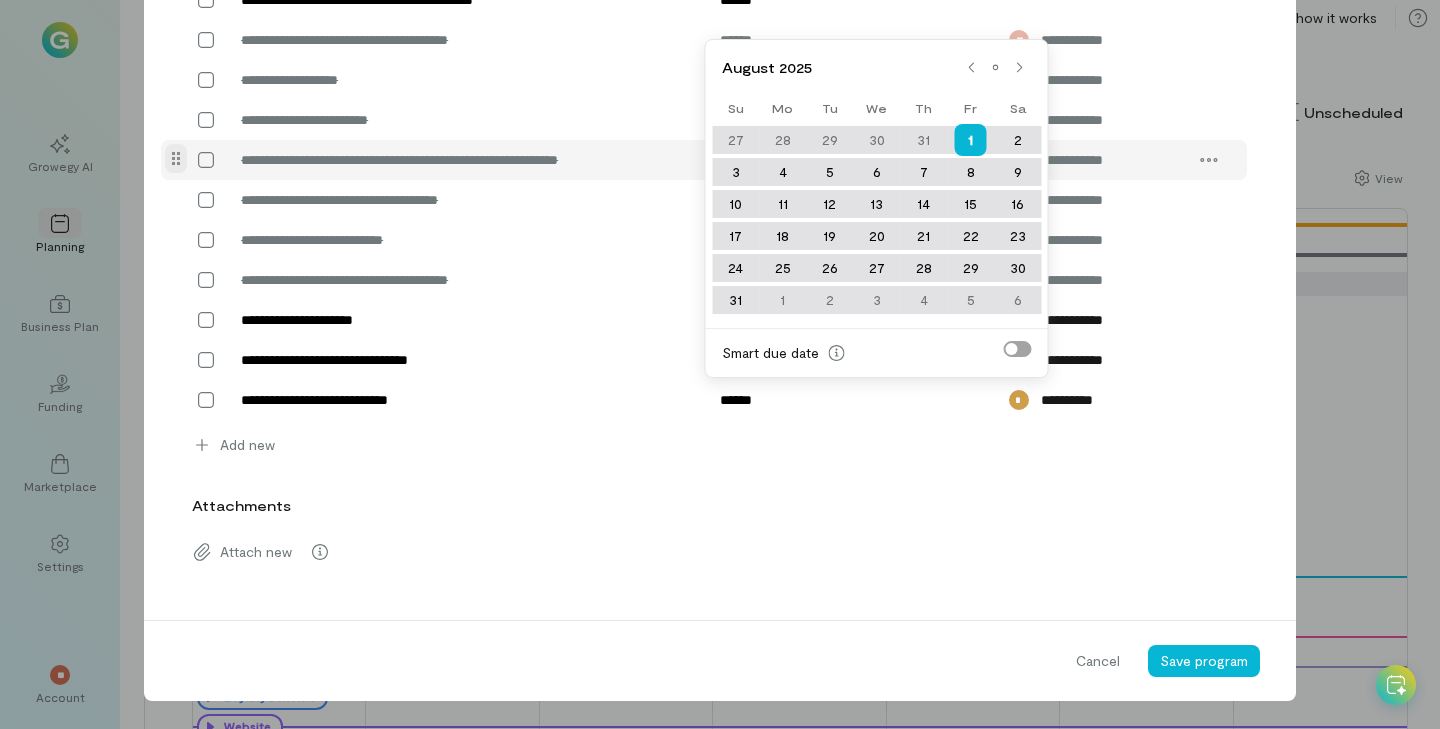 type on "******" 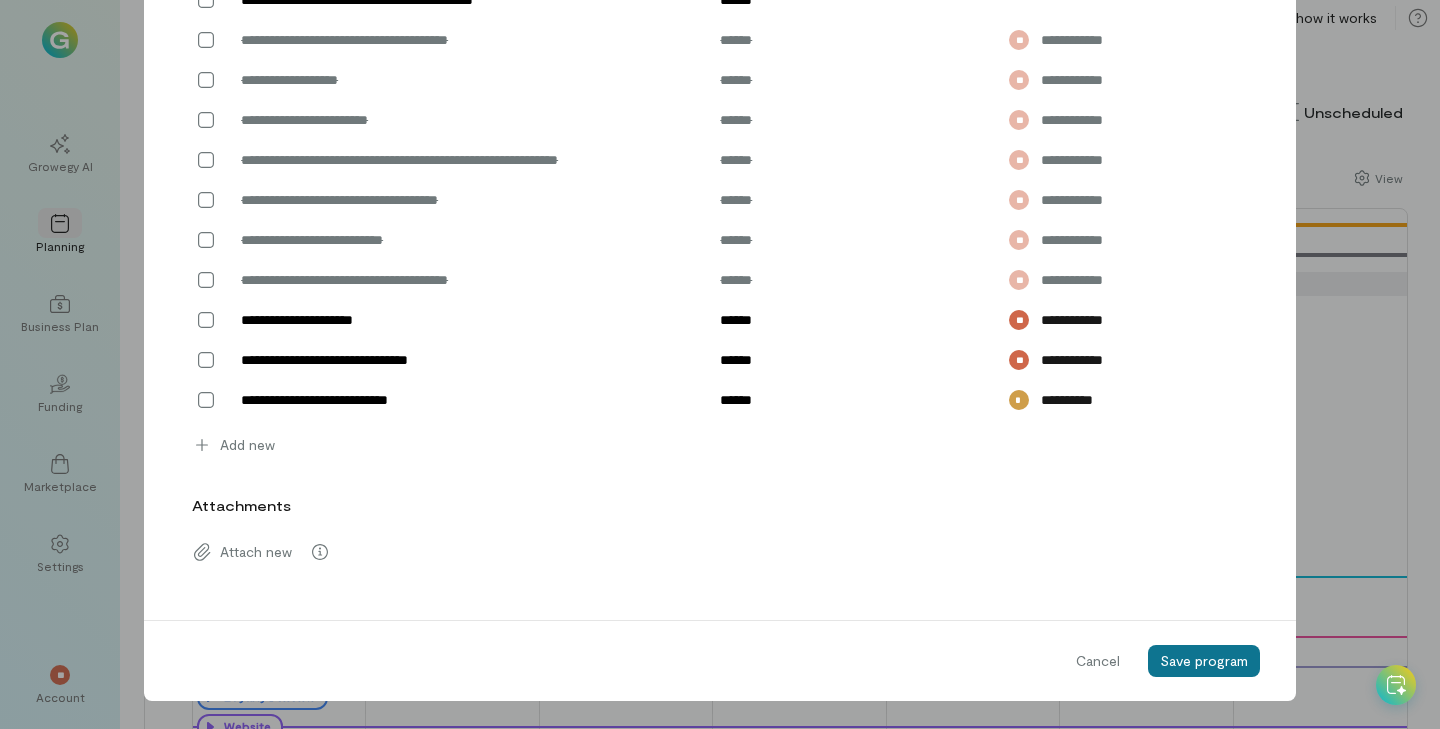 click on "Save program" at bounding box center (1204, 660) 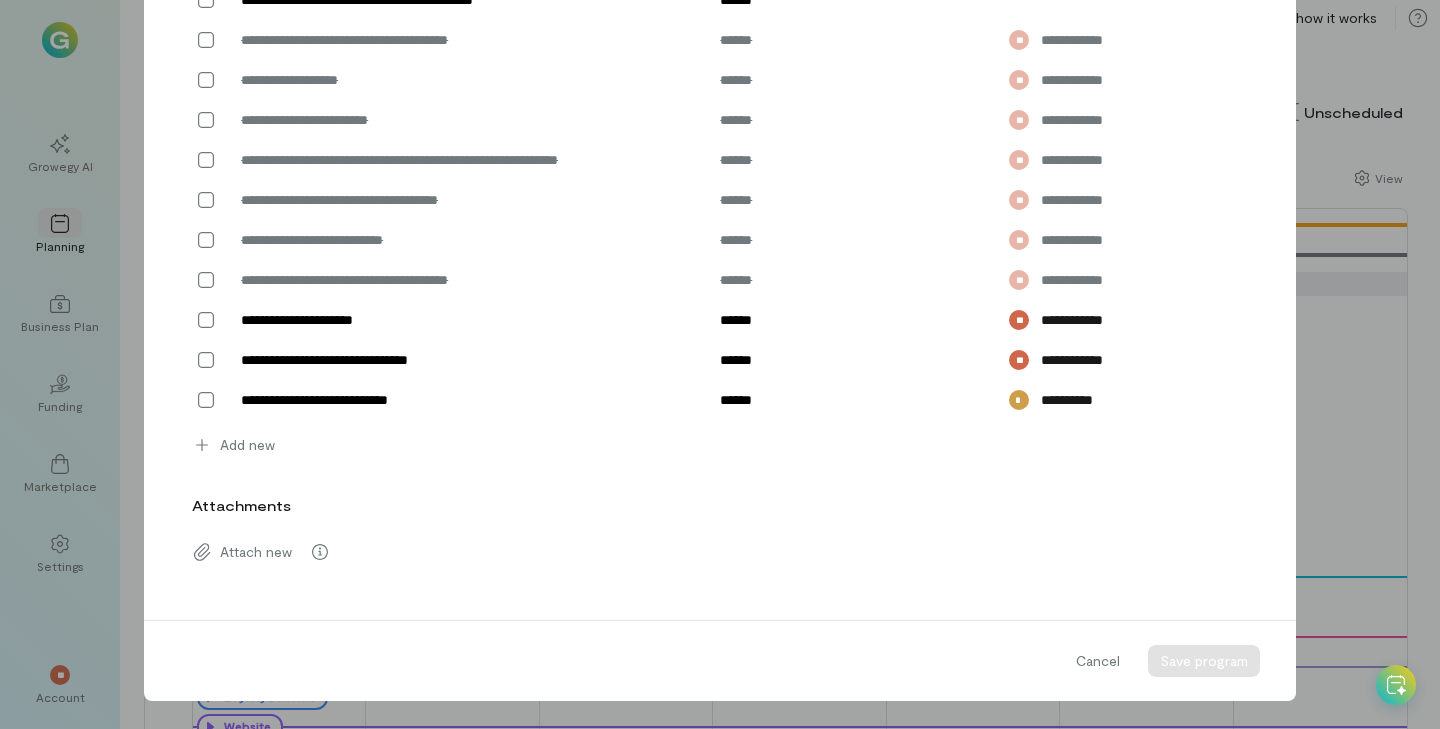 scroll, scrollTop: 0, scrollLeft: 0, axis: both 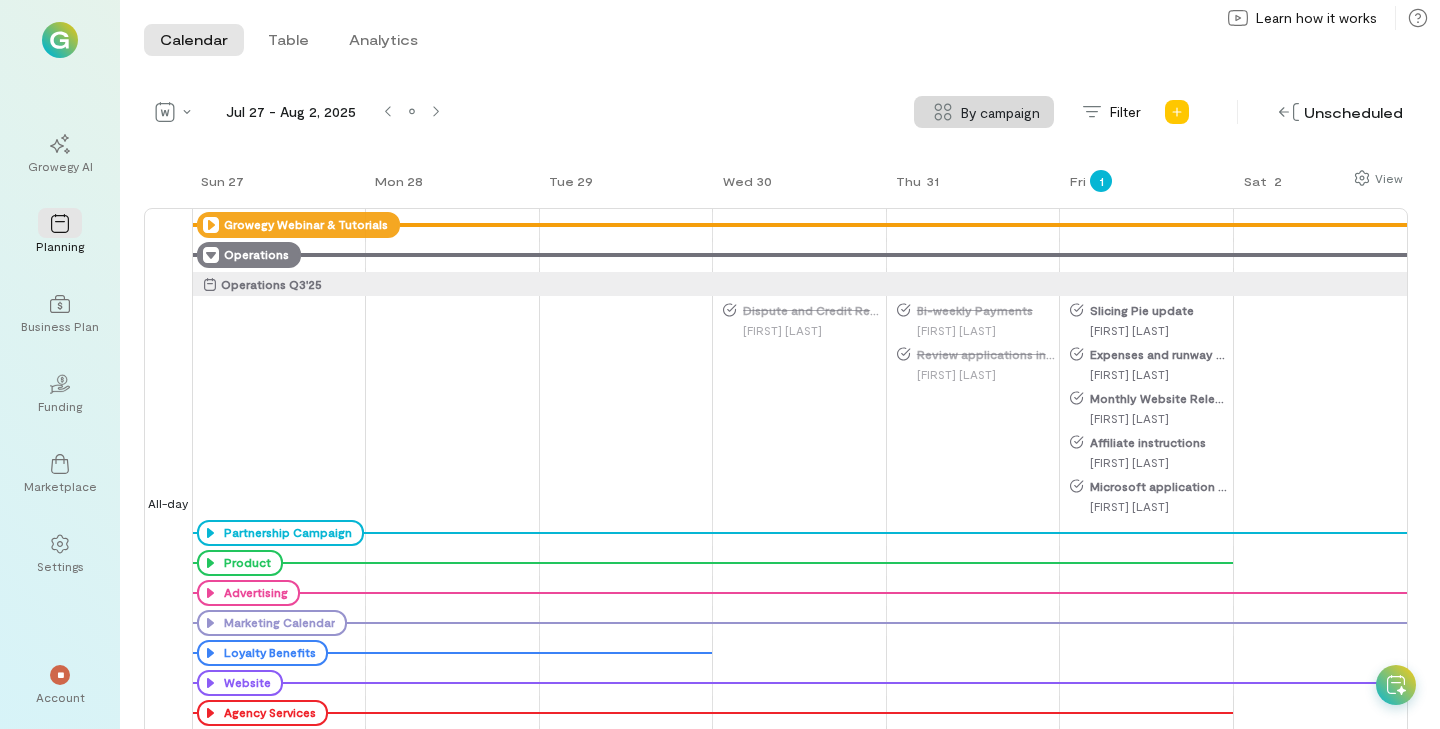 click 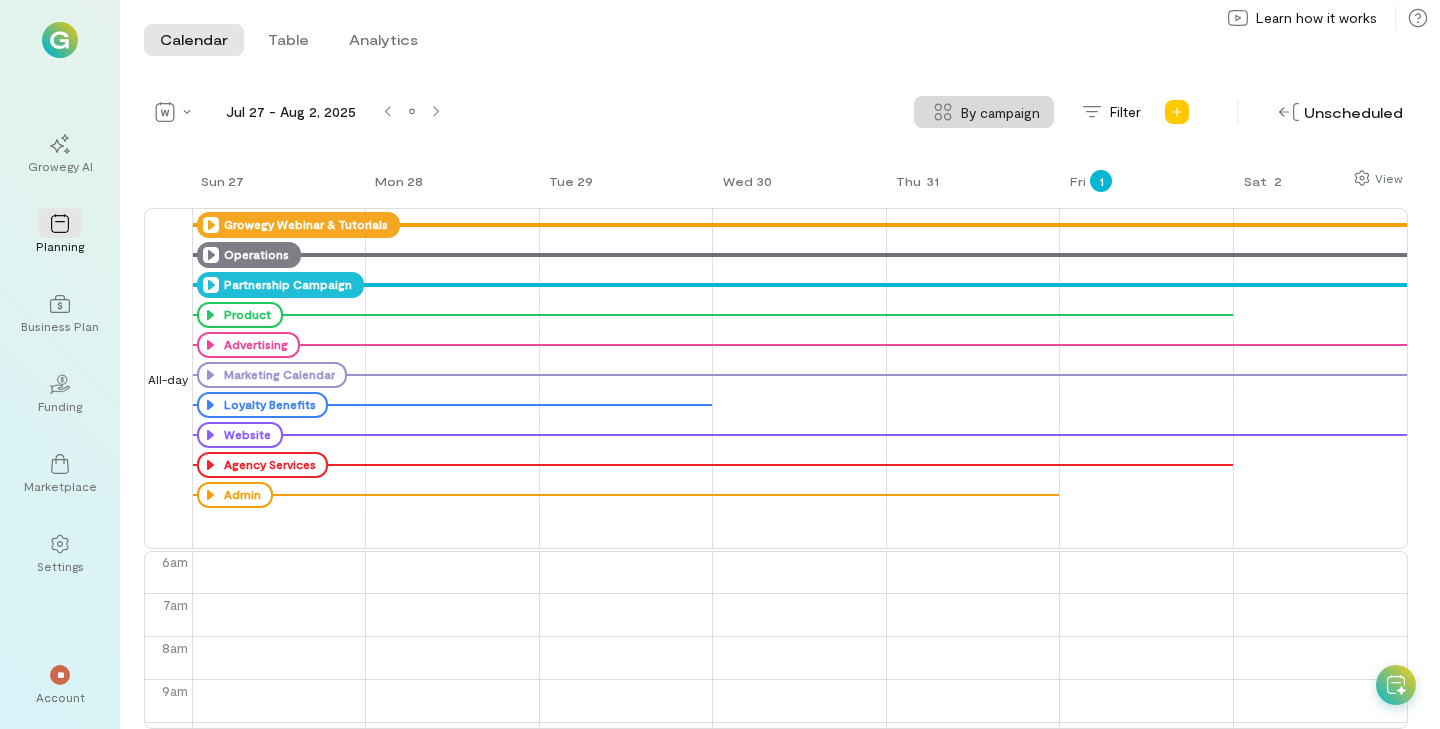 click 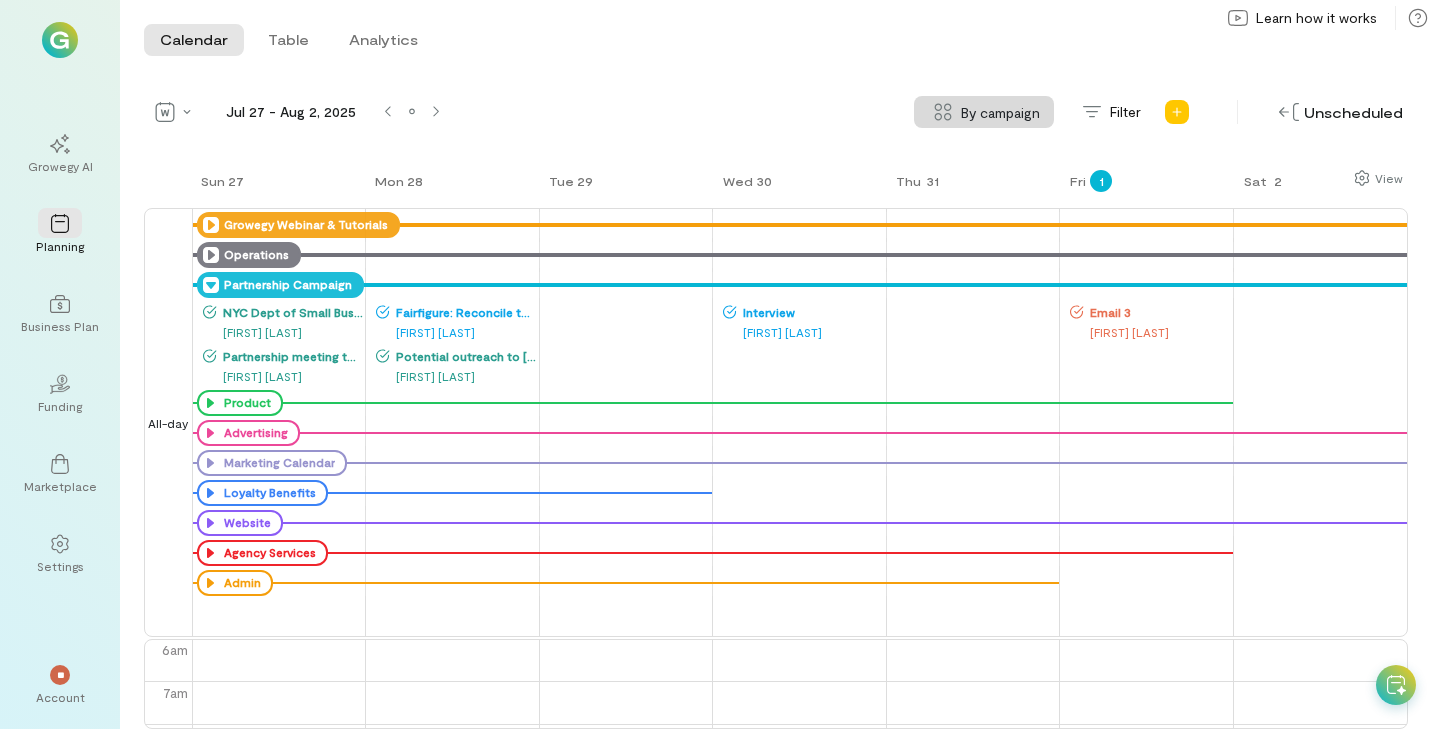 click 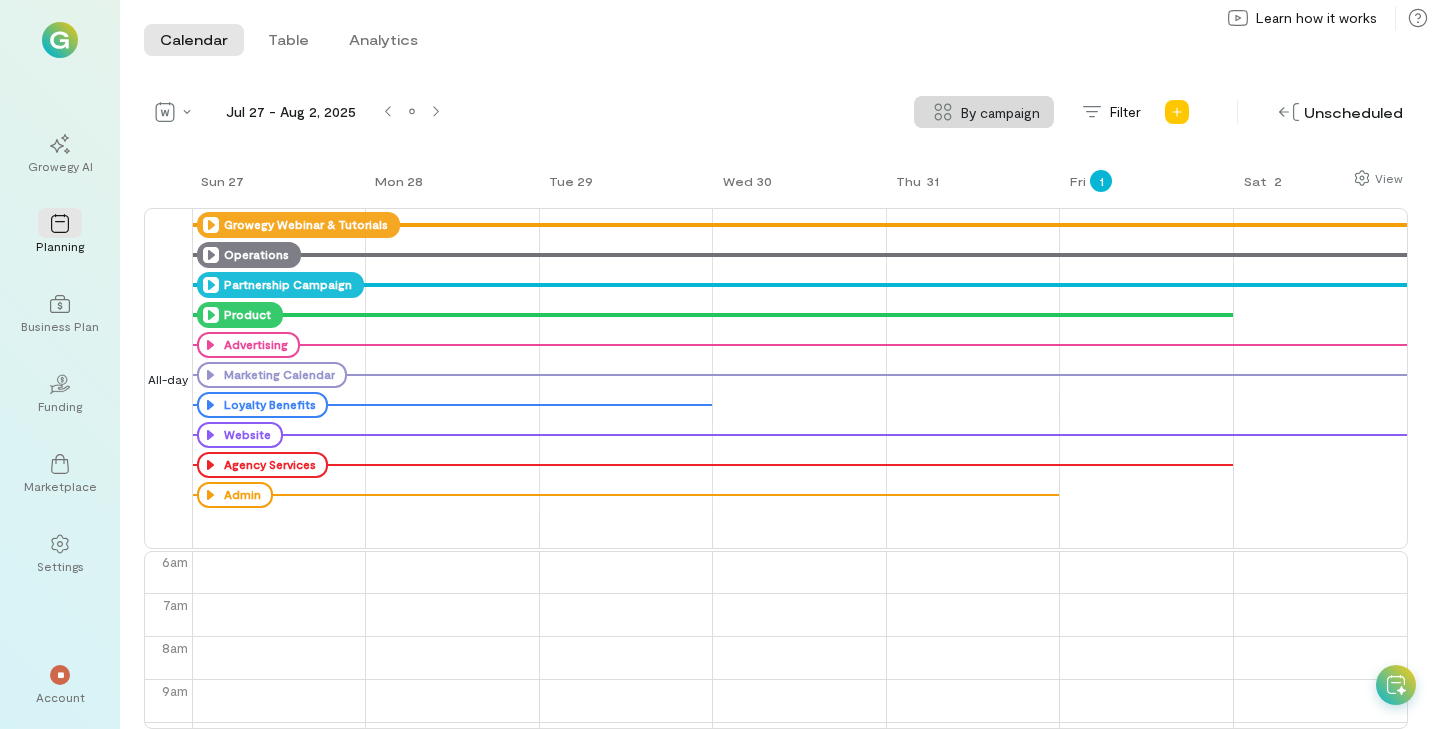 click 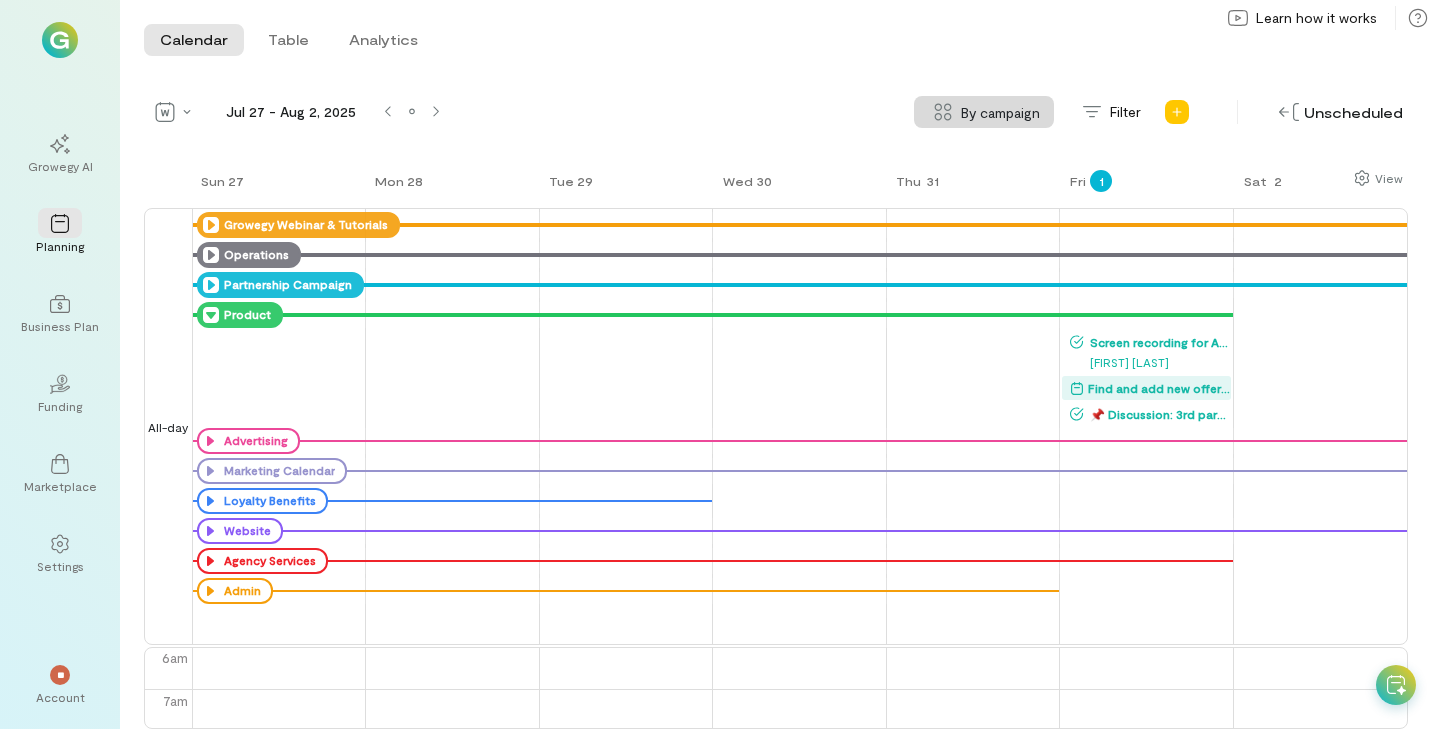 click 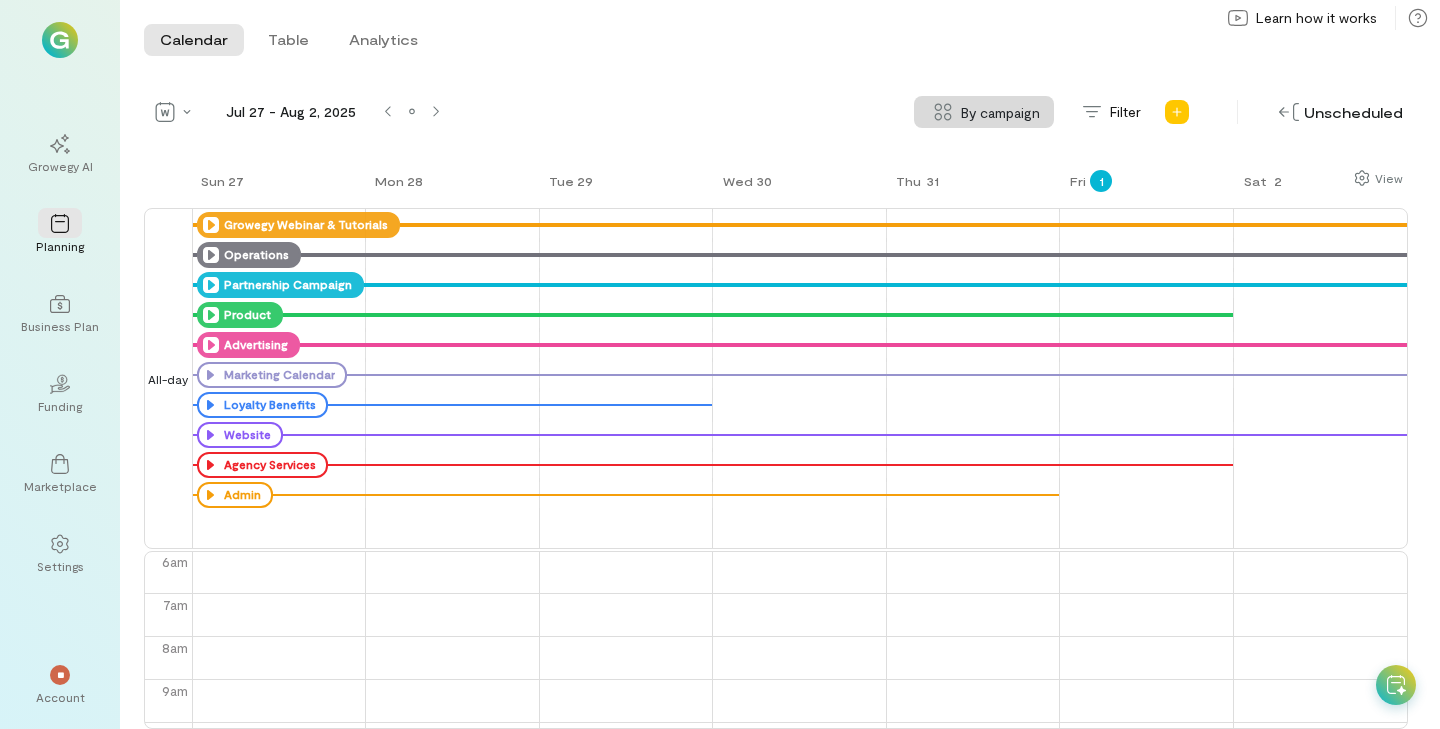 click 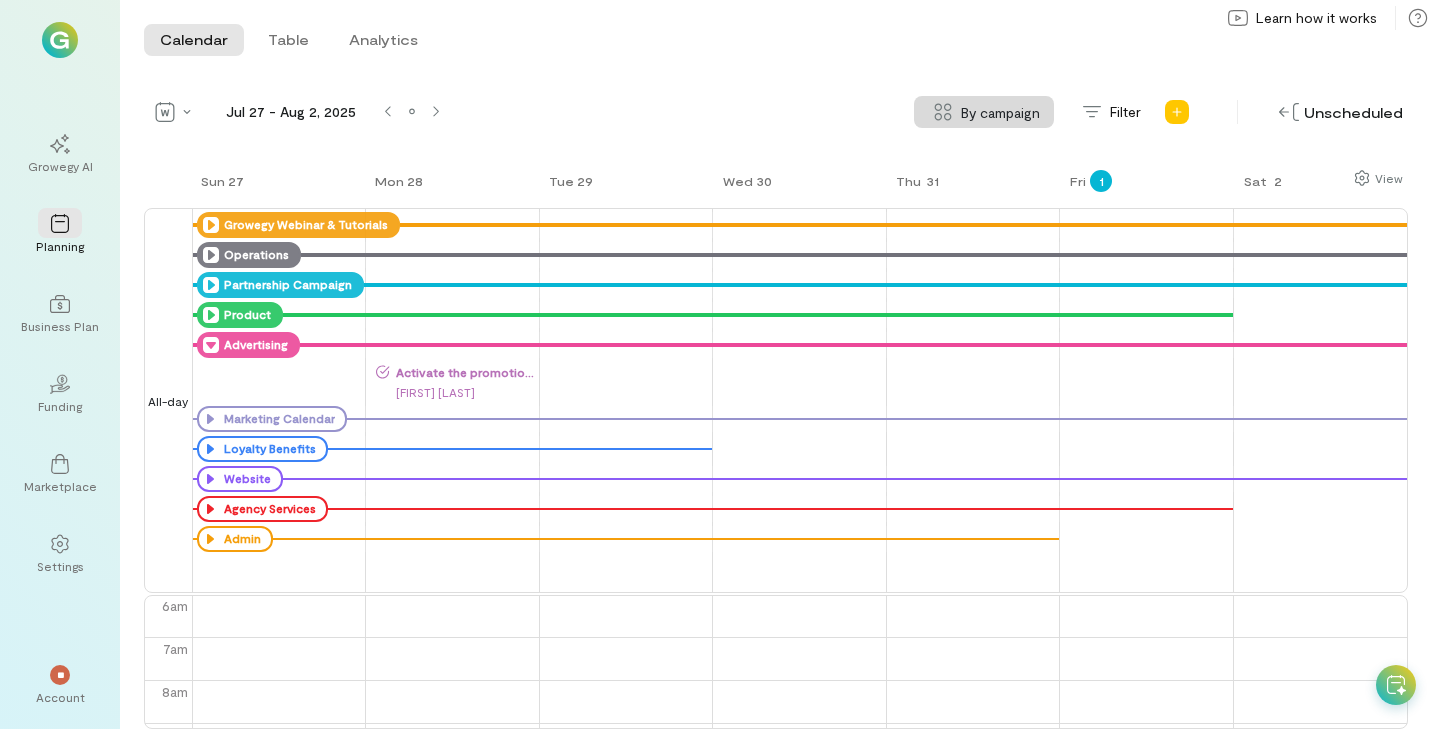 click 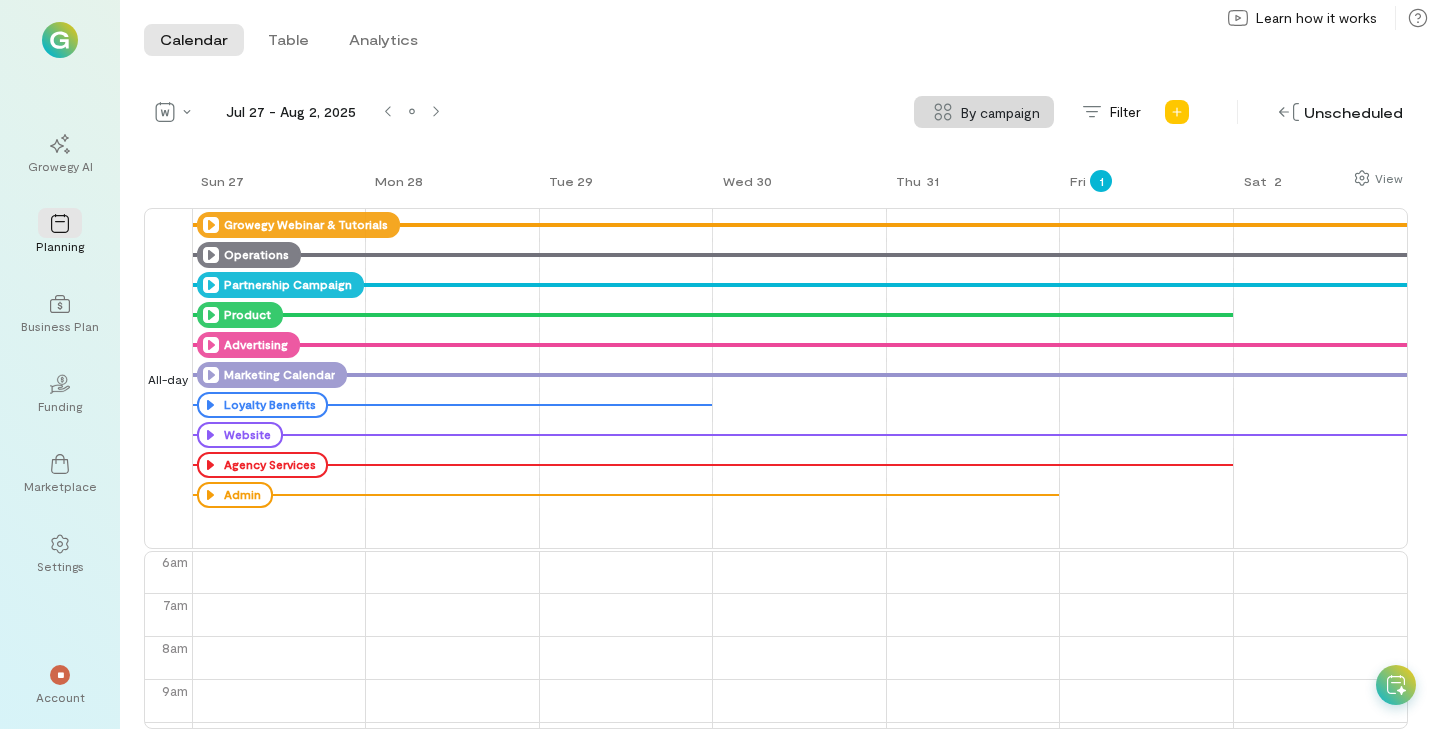 click 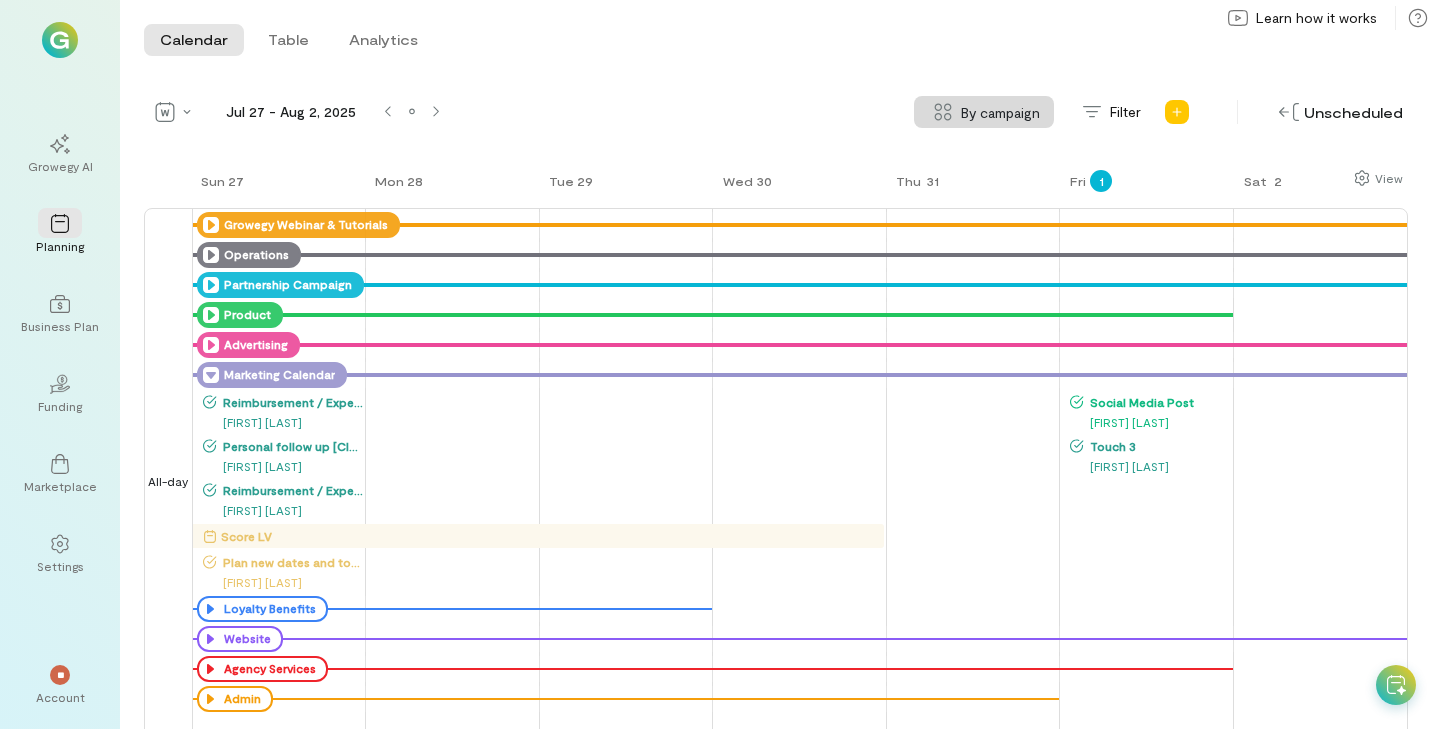 click 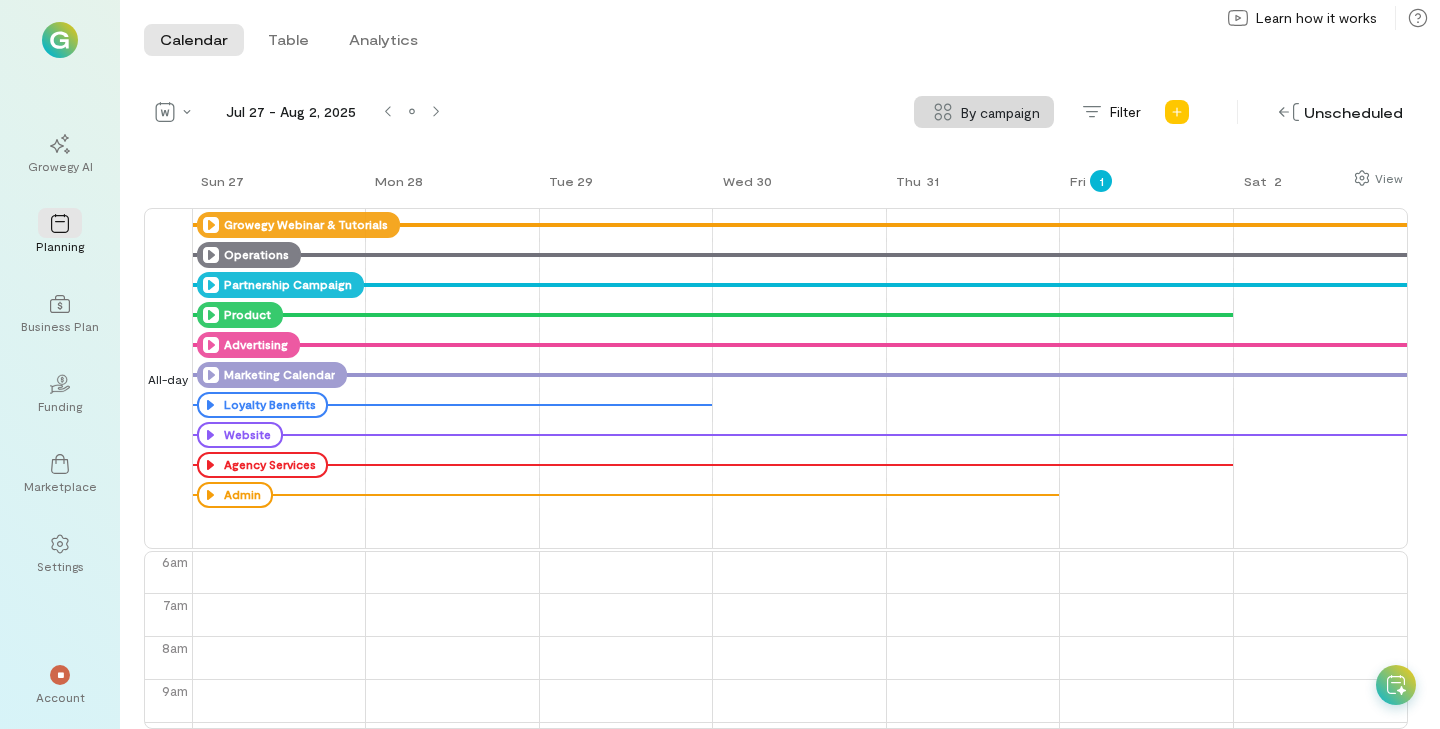 click 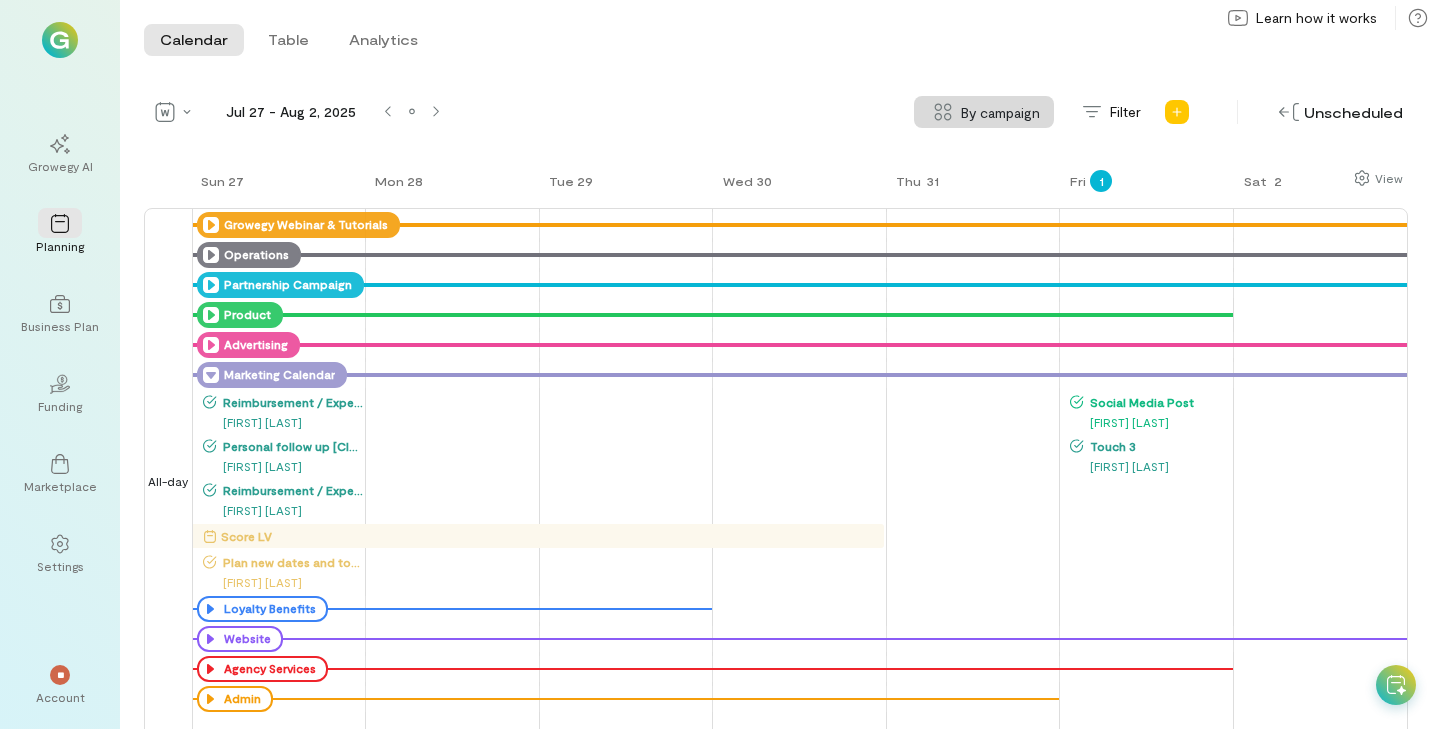 click 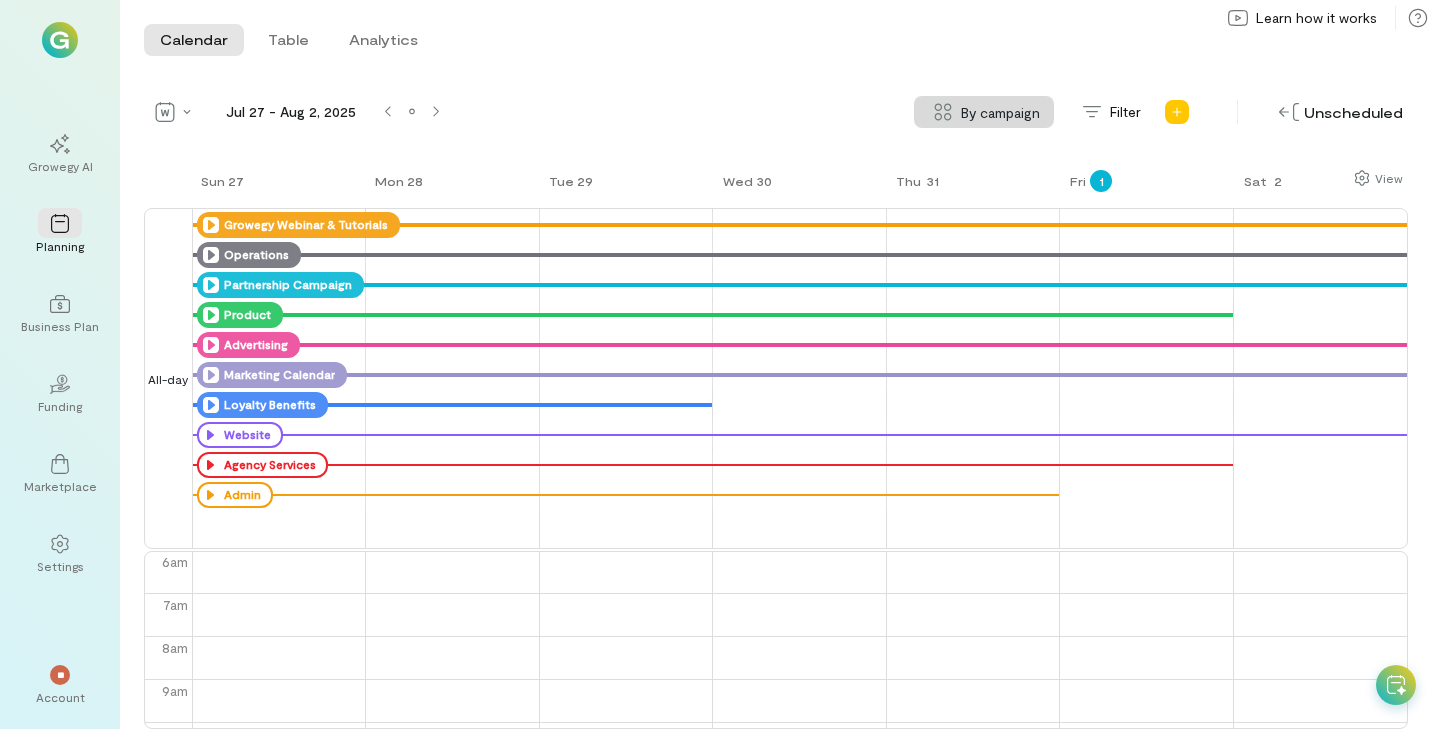 click 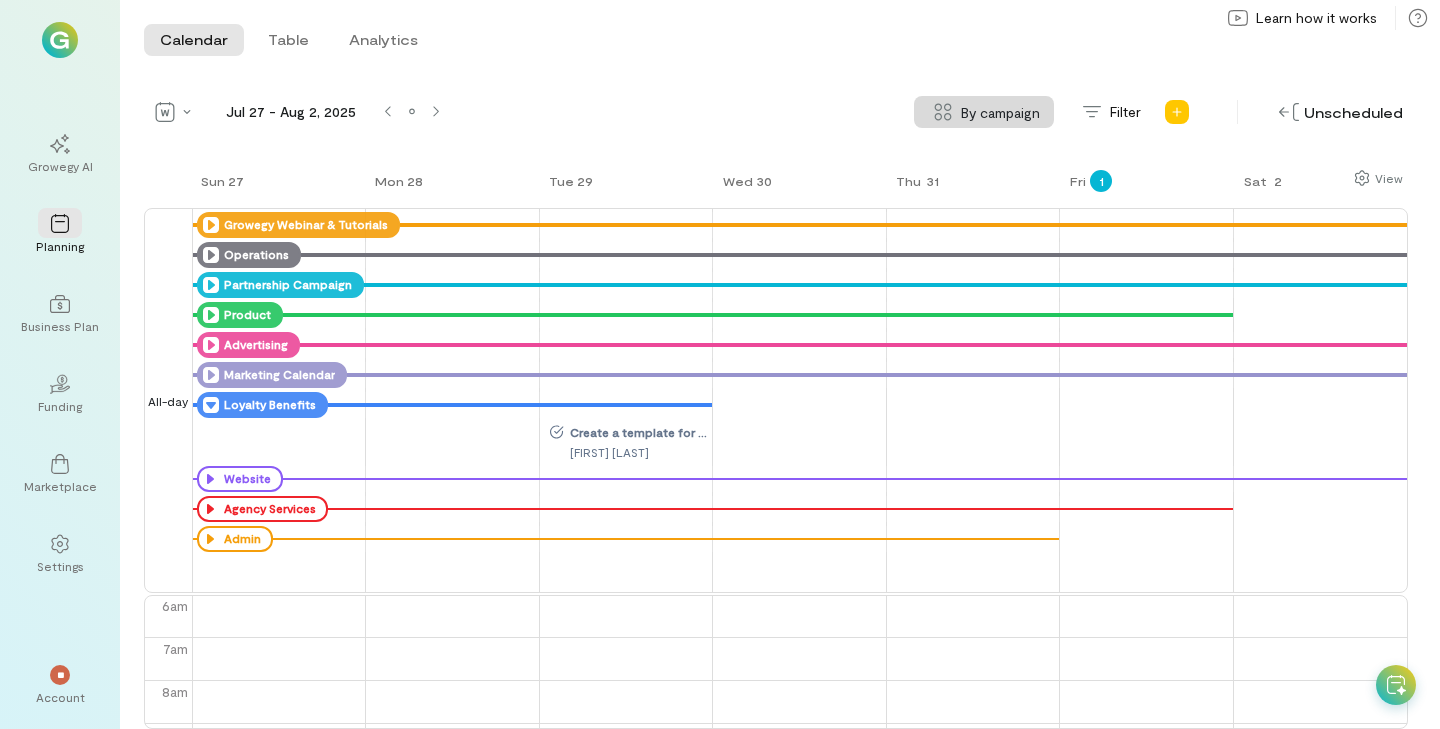 click 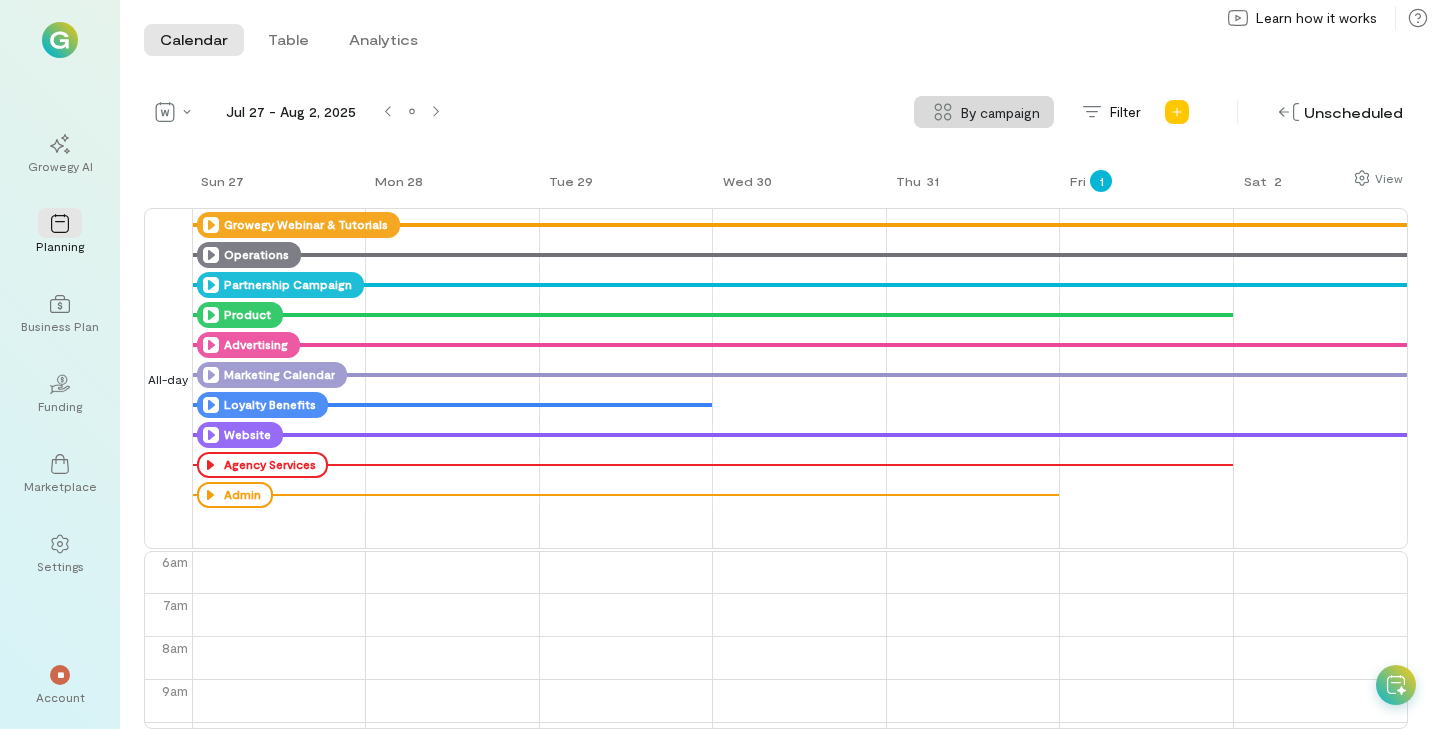 click 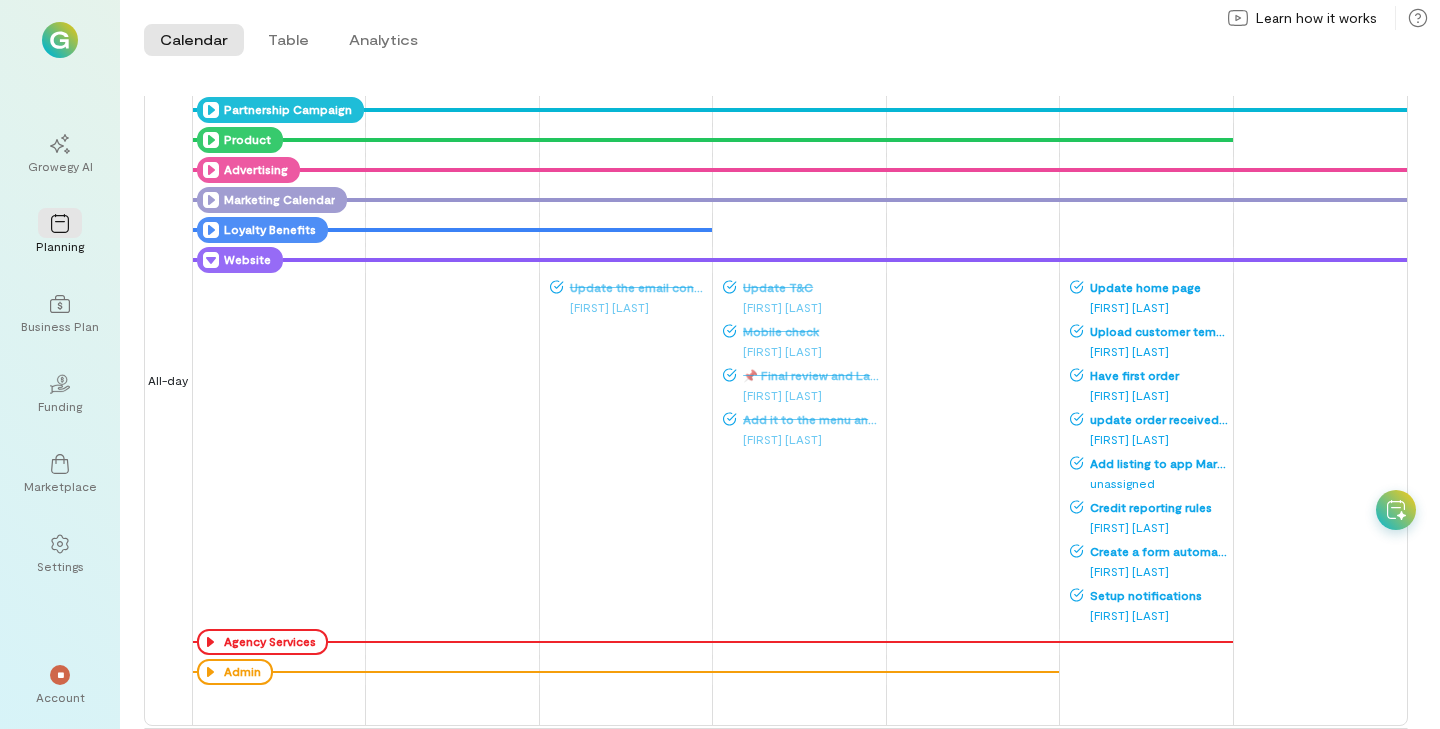 scroll, scrollTop: 176, scrollLeft: 0, axis: vertical 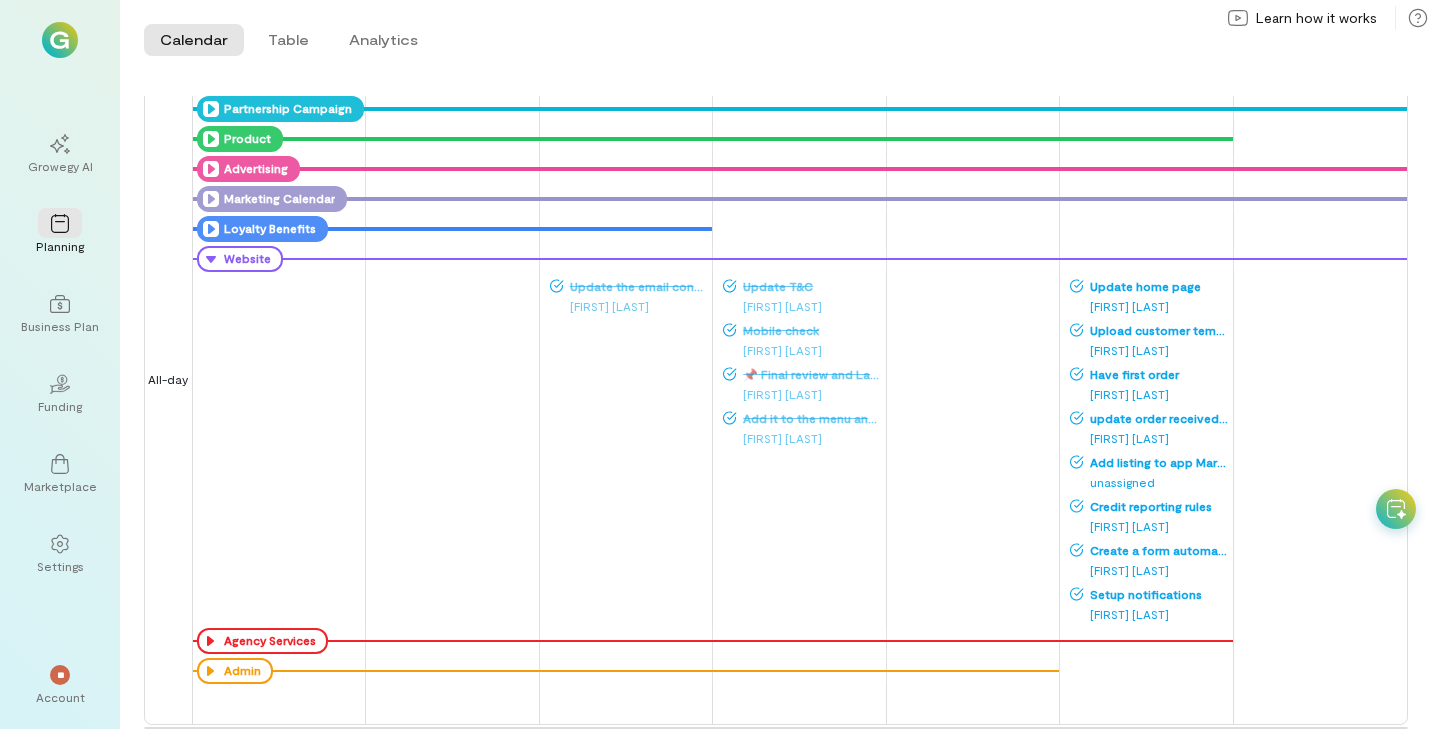 click 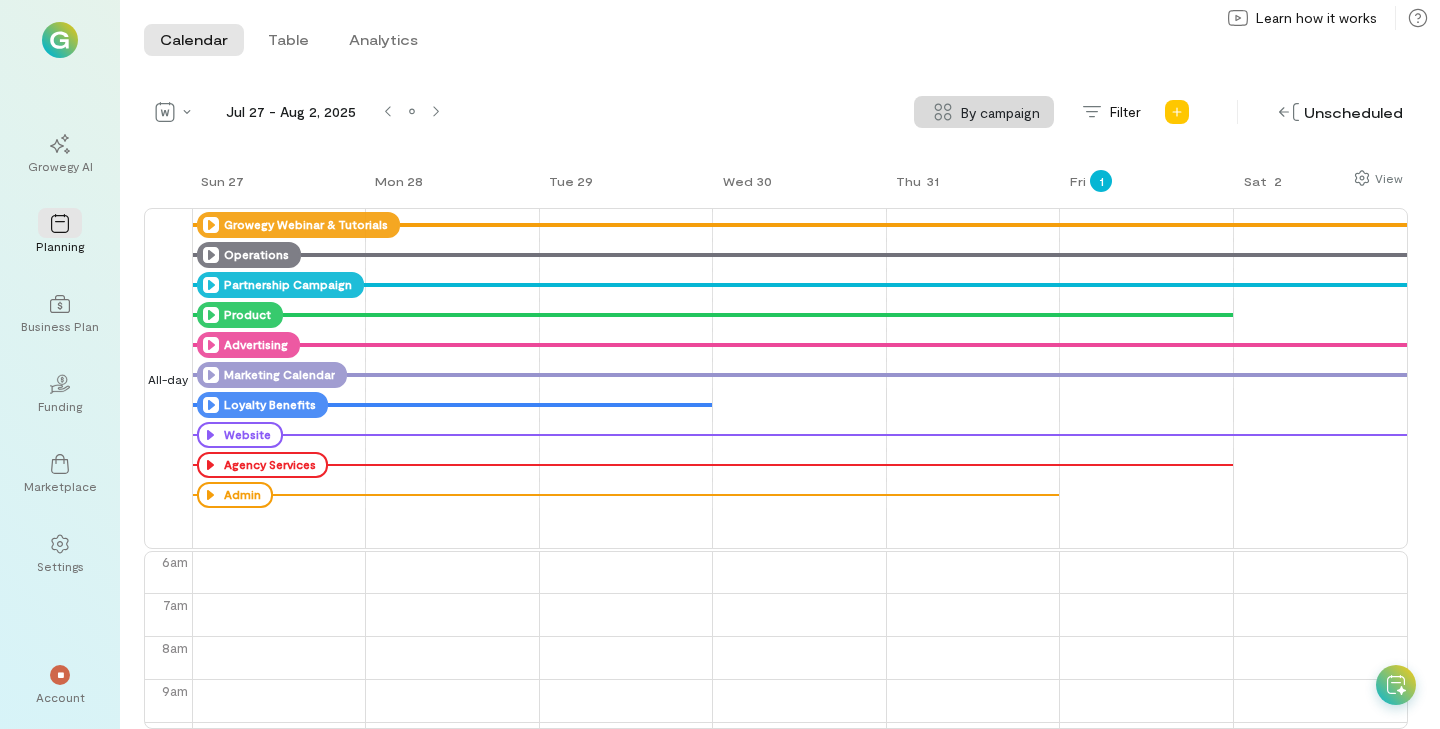 scroll, scrollTop: 0, scrollLeft: 0, axis: both 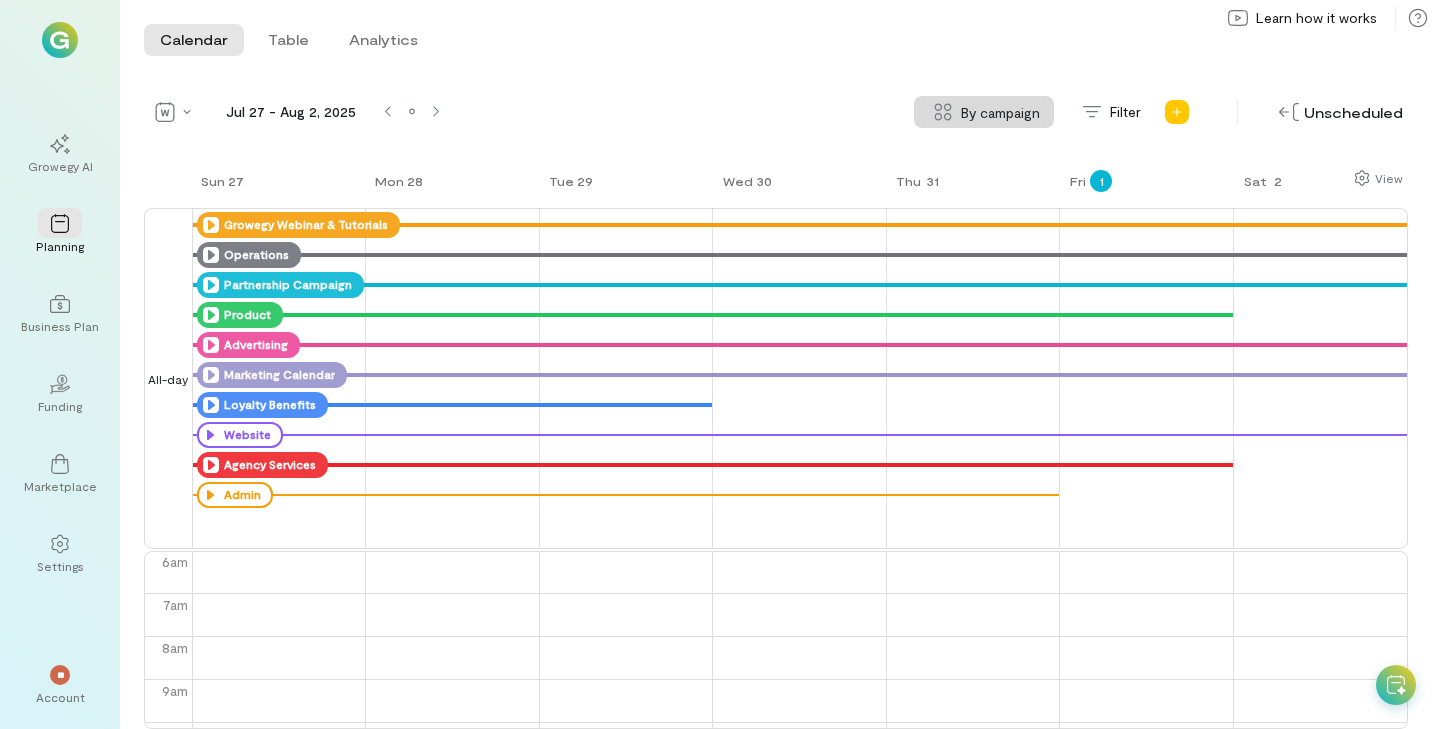 click 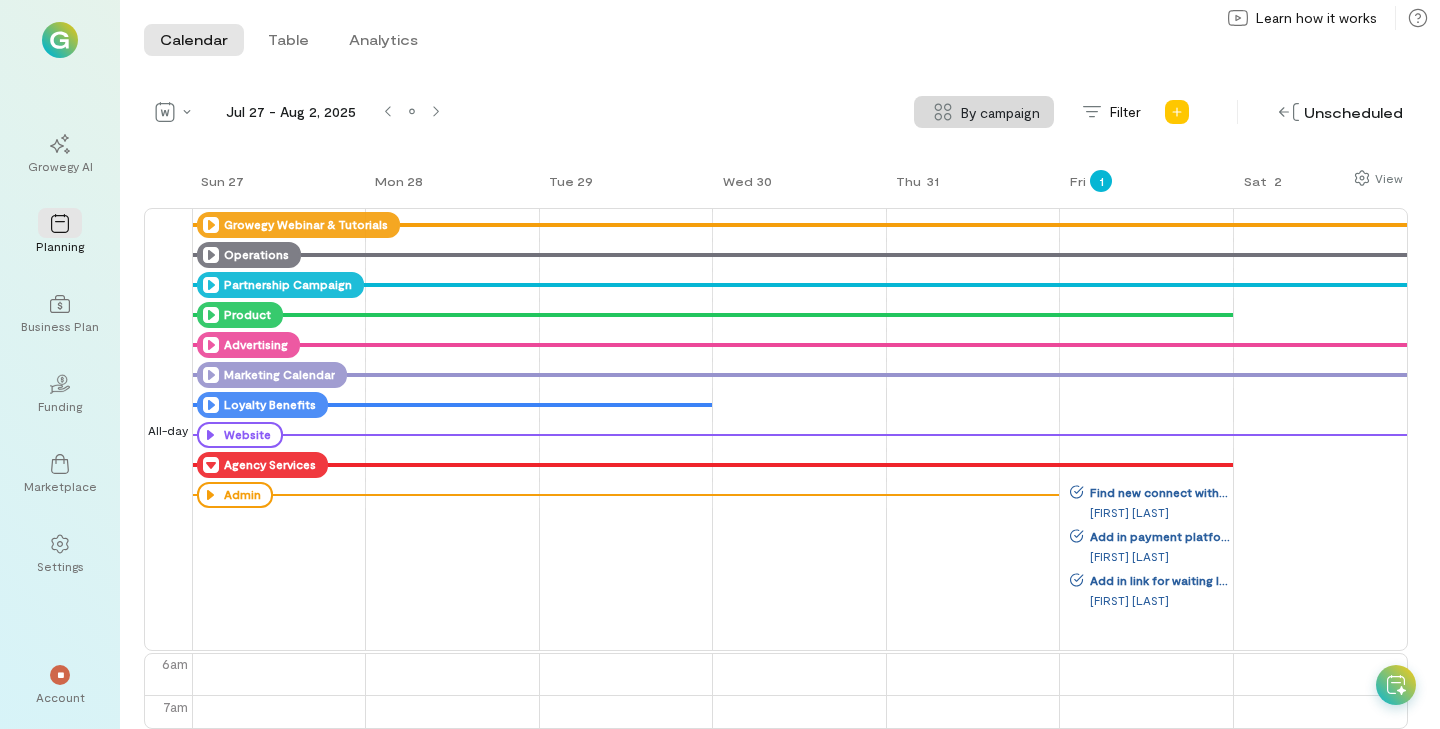 click 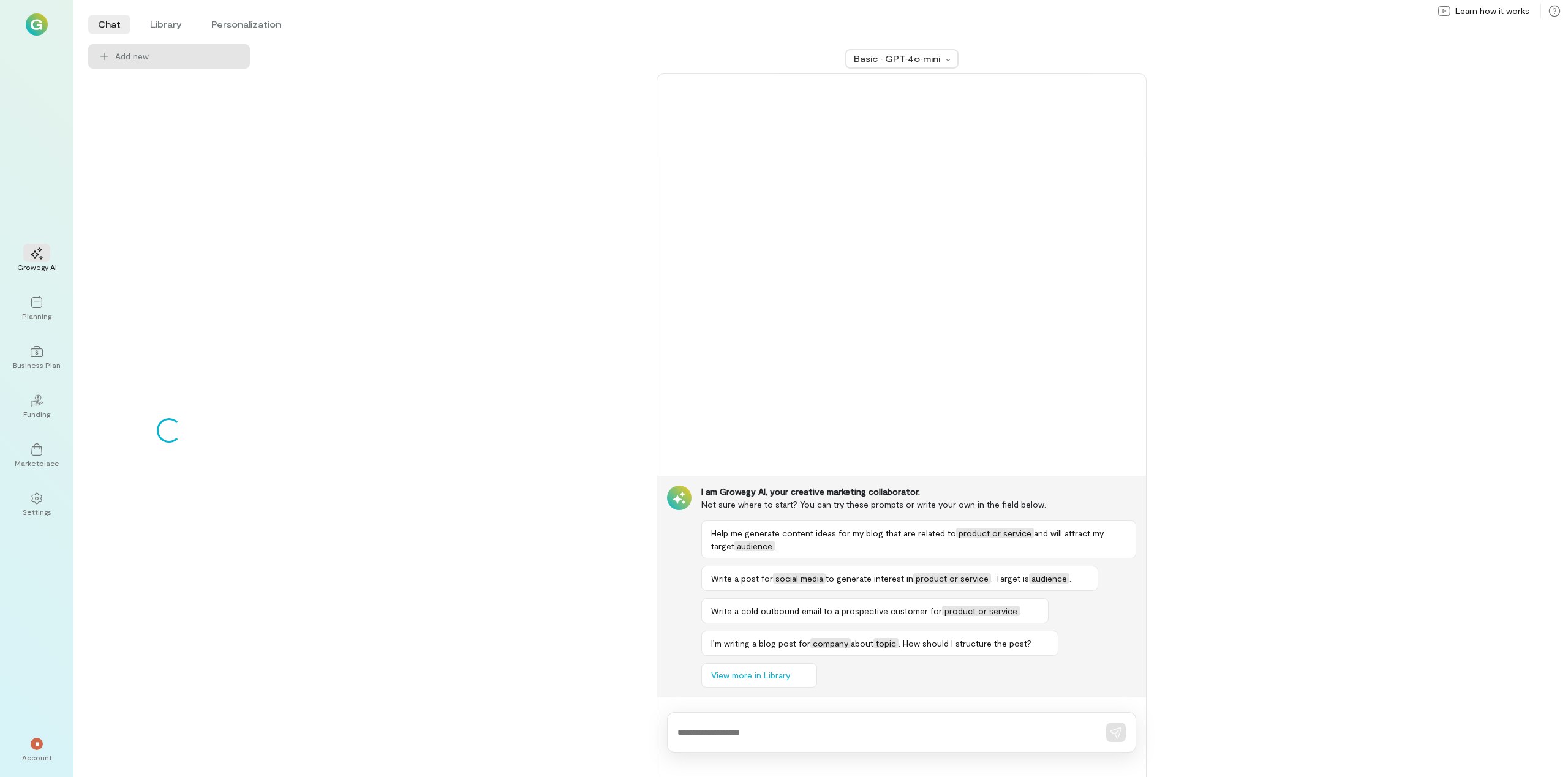 scroll, scrollTop: 0, scrollLeft: 0, axis: both 